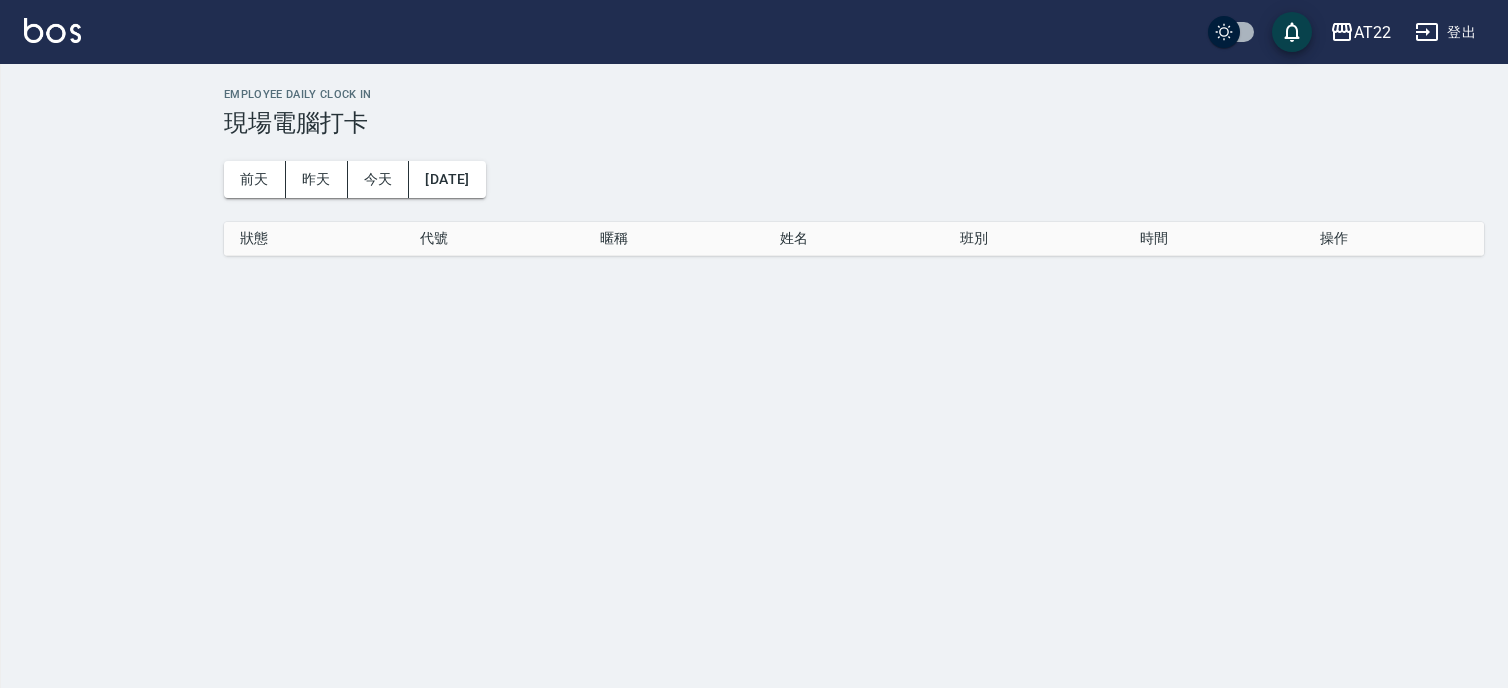 scroll, scrollTop: 0, scrollLeft: 0, axis: both 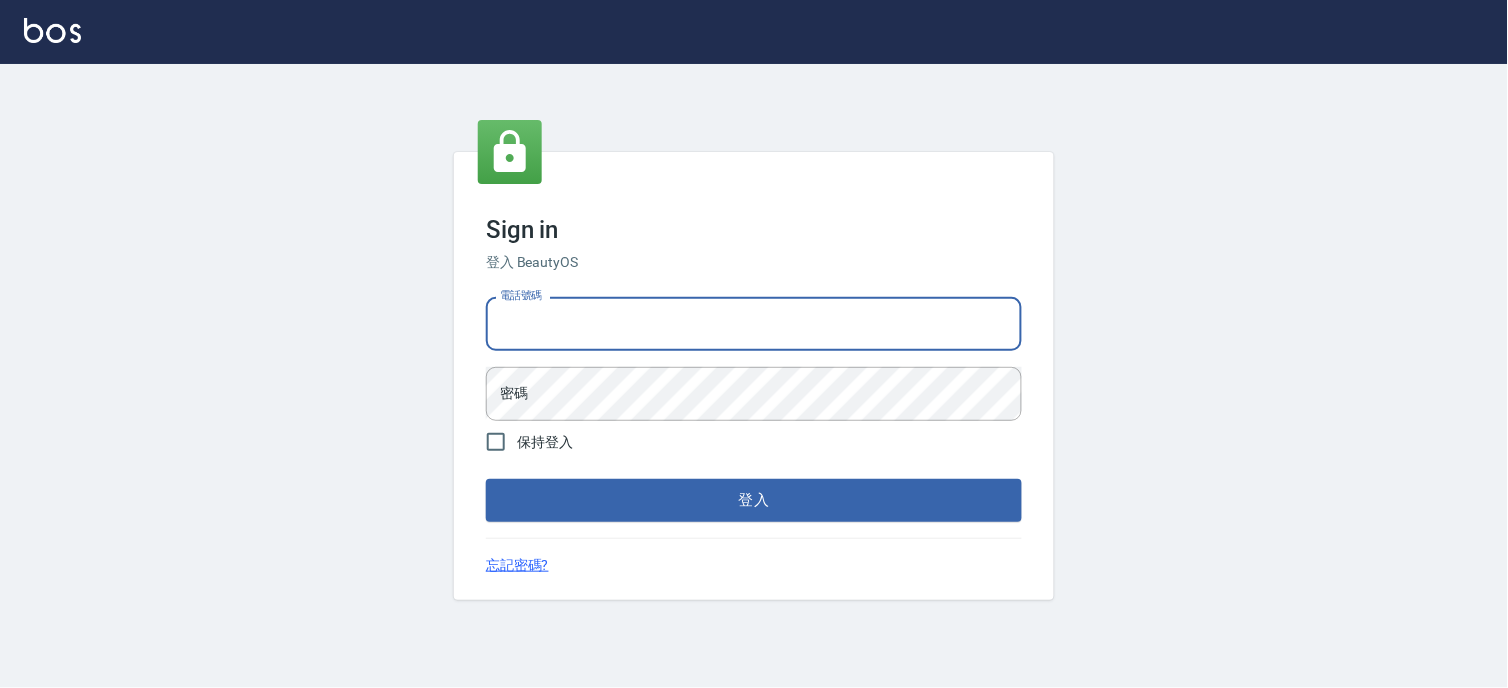 click on "電話號碼" at bounding box center (754, 324) 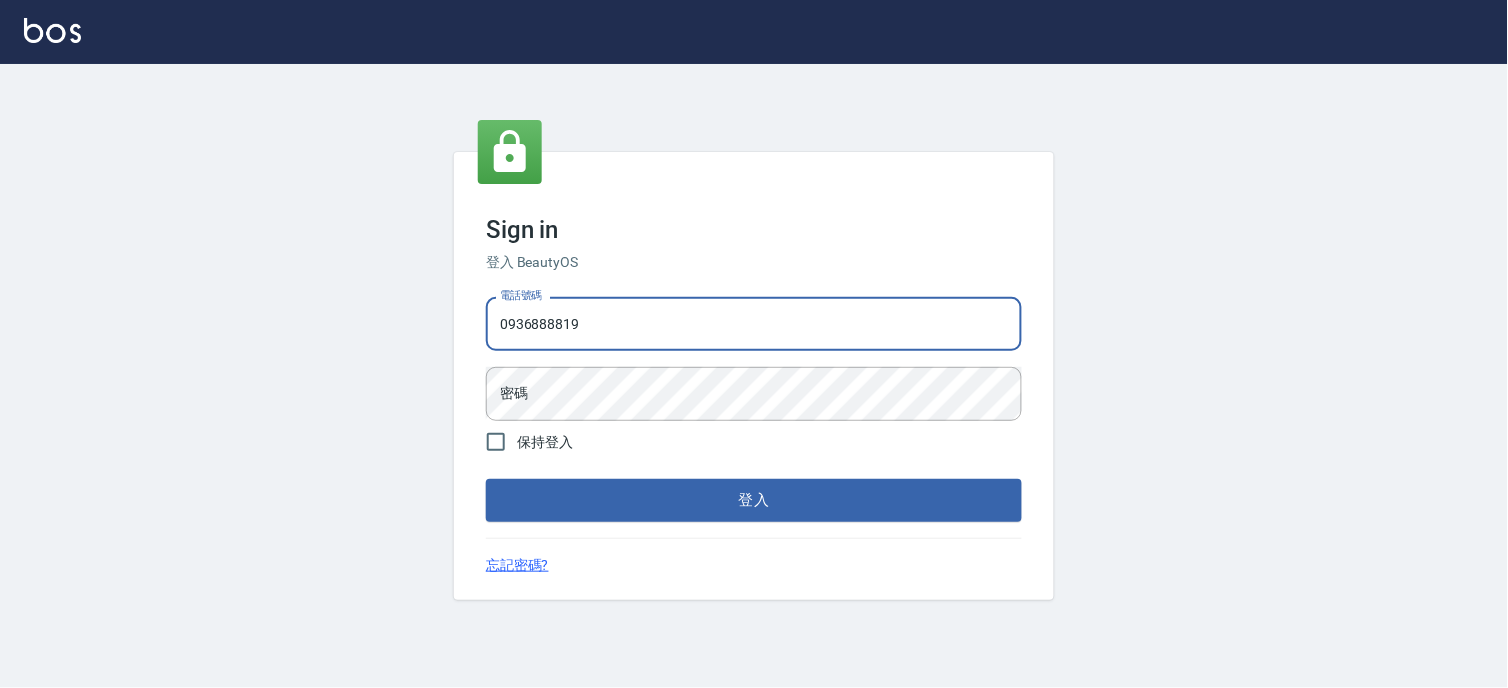type on "0936888819" 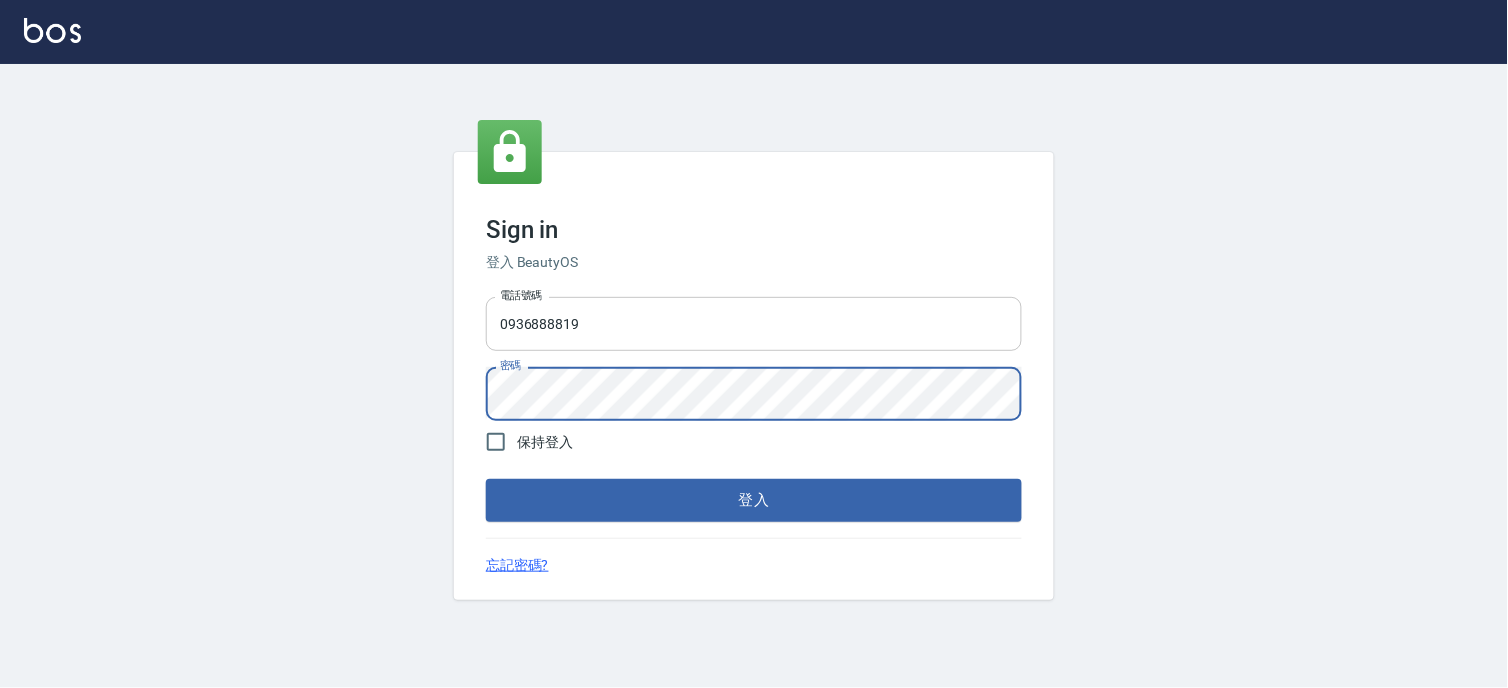 click on "登入" at bounding box center [754, 500] 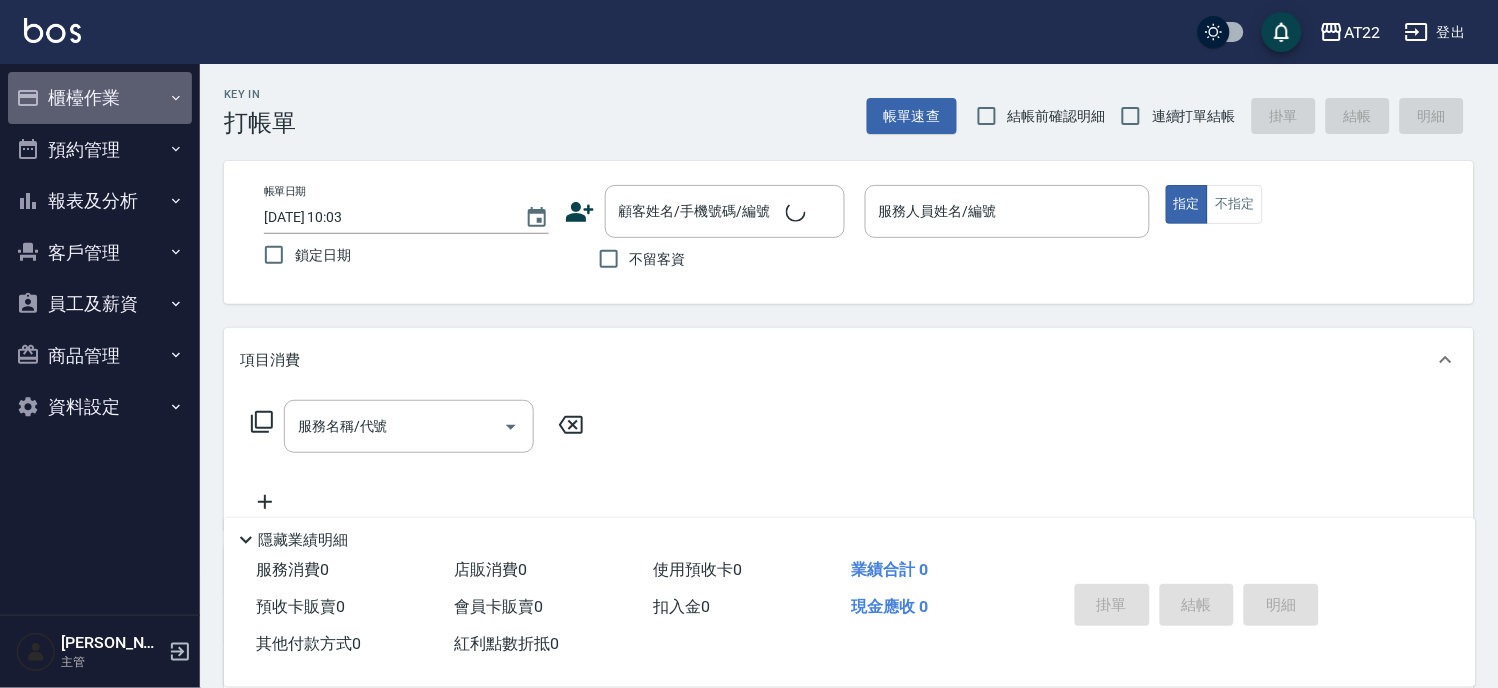 click on "櫃檯作業" at bounding box center (100, 98) 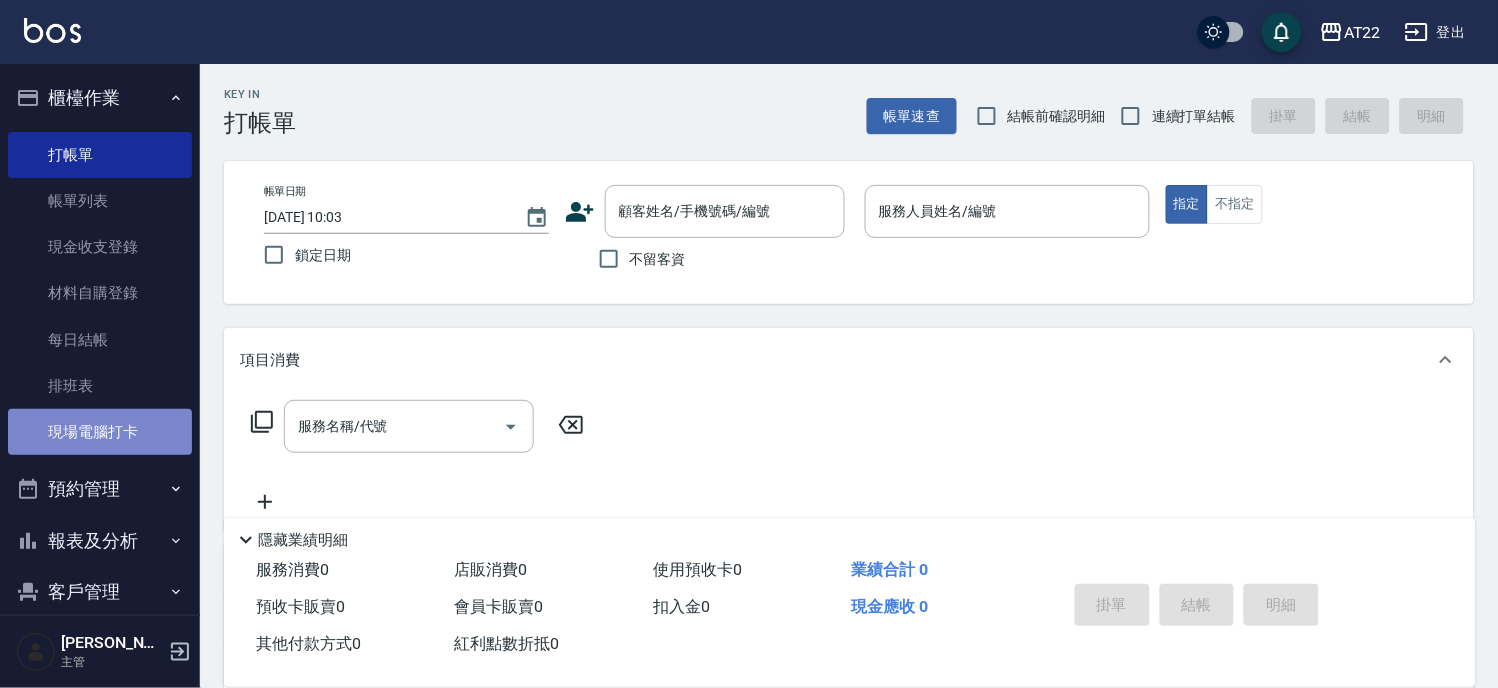 click on "現場電腦打卡" at bounding box center [100, 432] 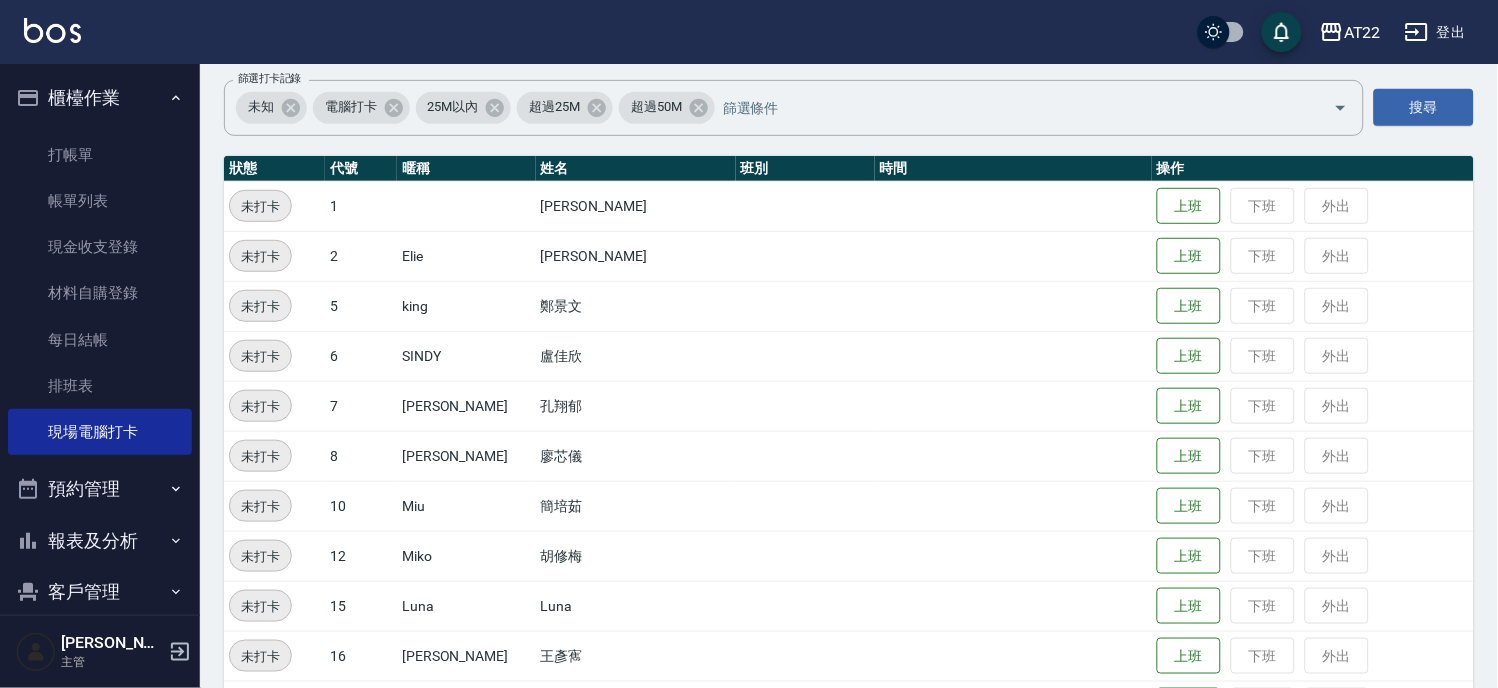 scroll, scrollTop: 222, scrollLeft: 0, axis: vertical 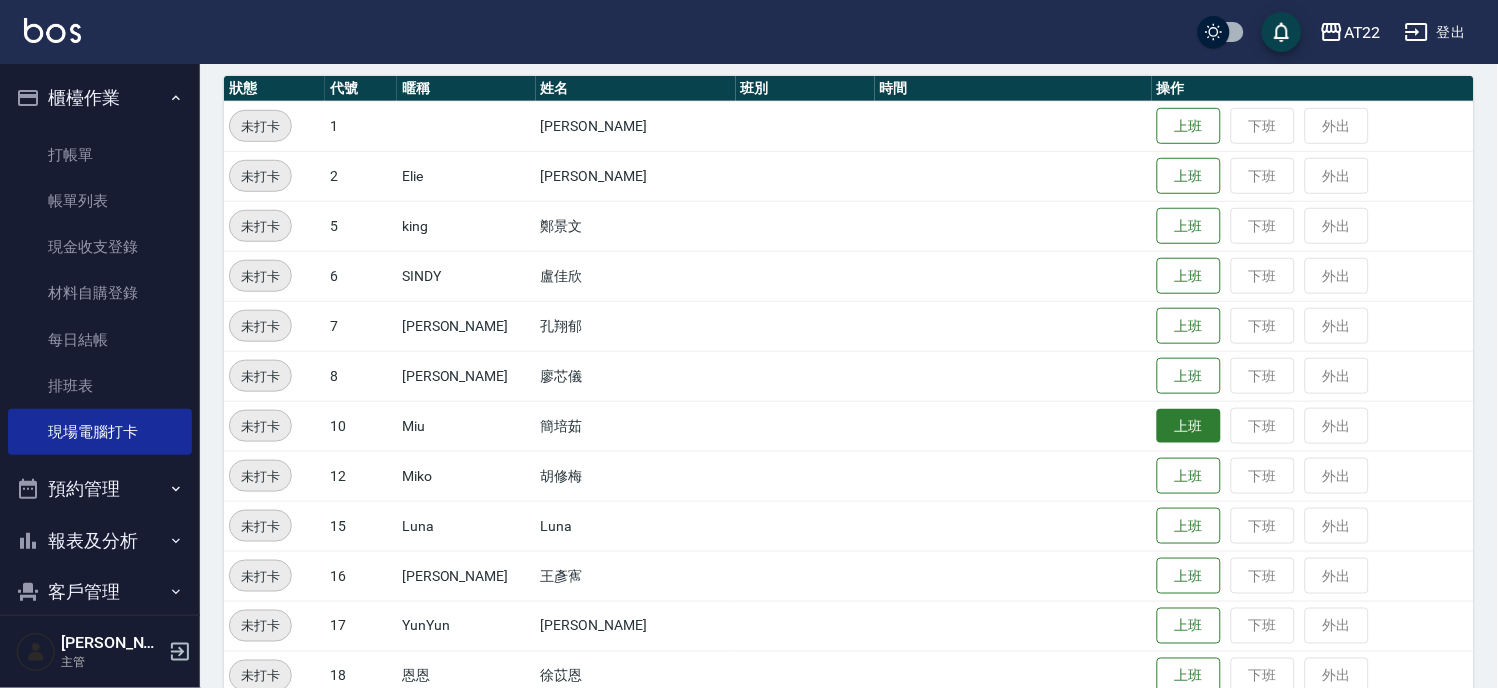 click on "上班" at bounding box center [1189, 426] 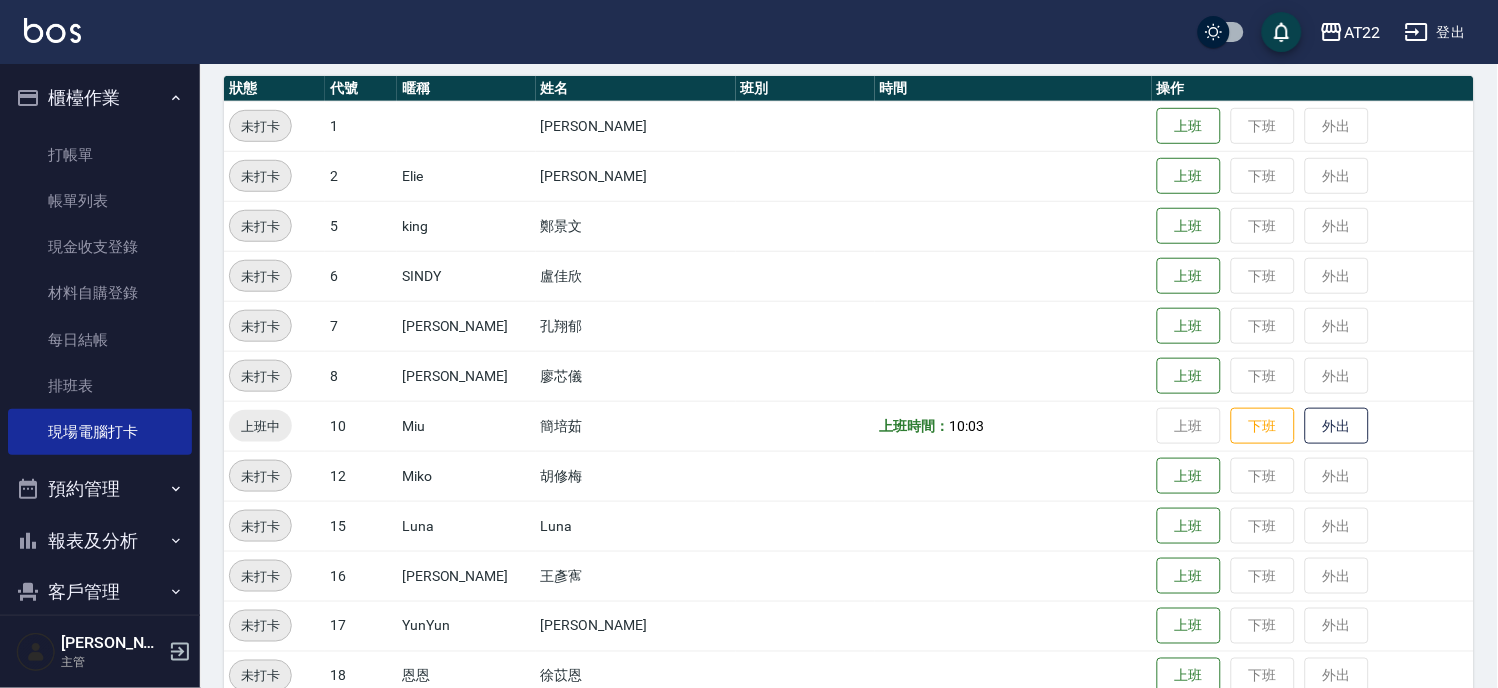 scroll, scrollTop: 658, scrollLeft: 0, axis: vertical 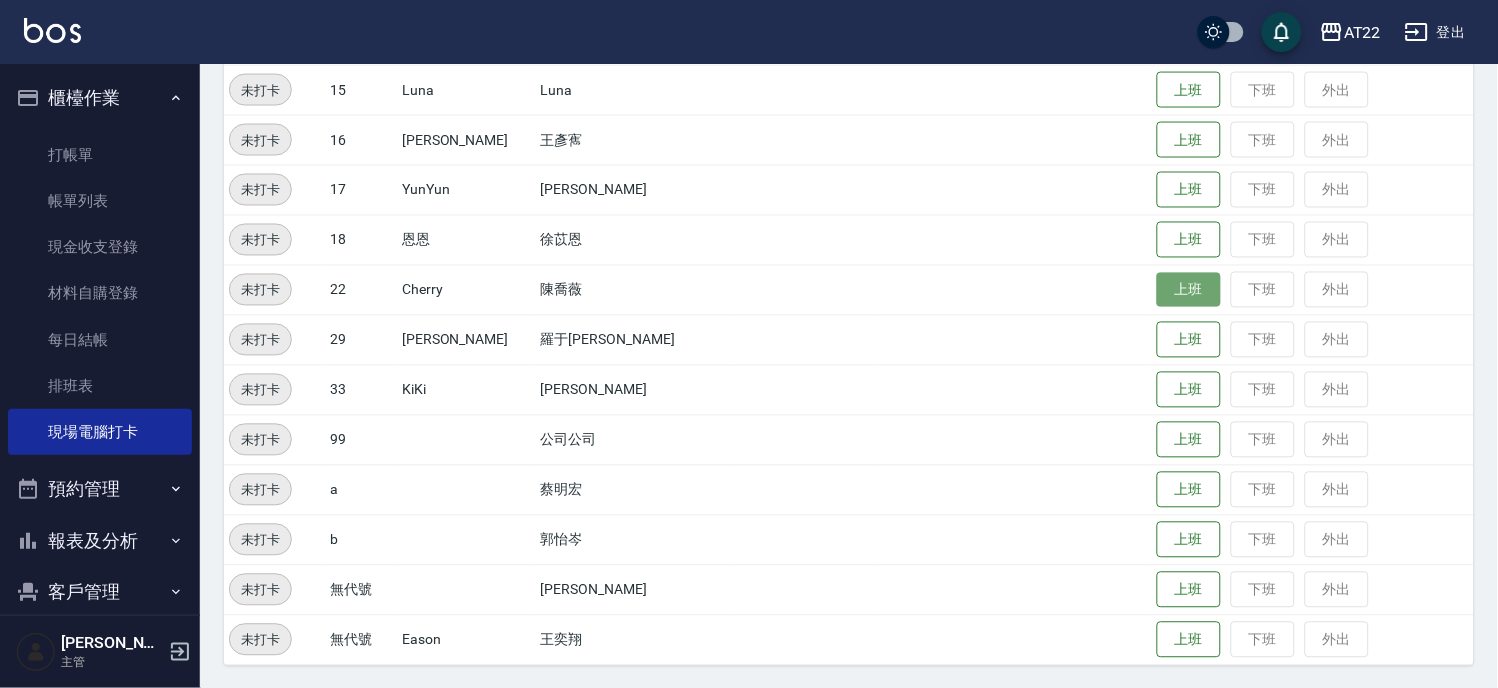 click on "上班" at bounding box center (1189, 290) 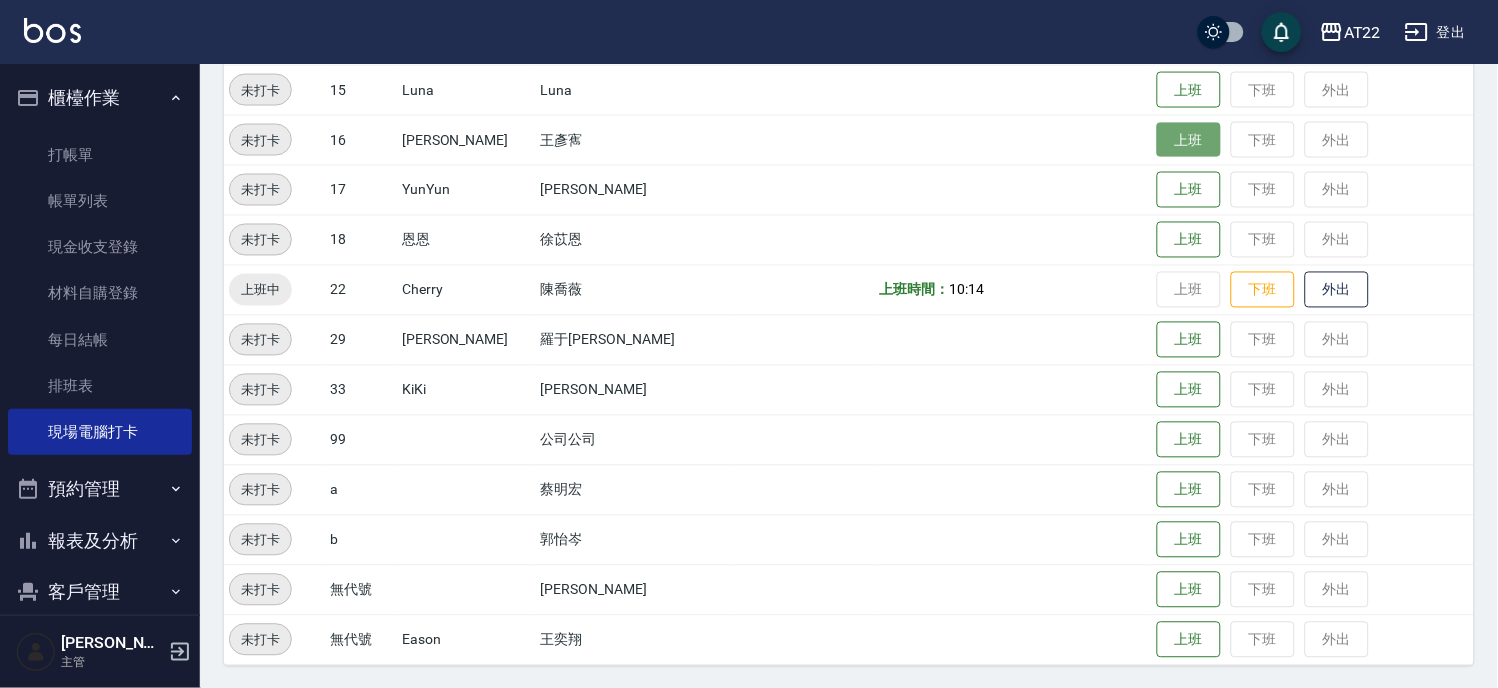 click on "上班" at bounding box center [1189, 140] 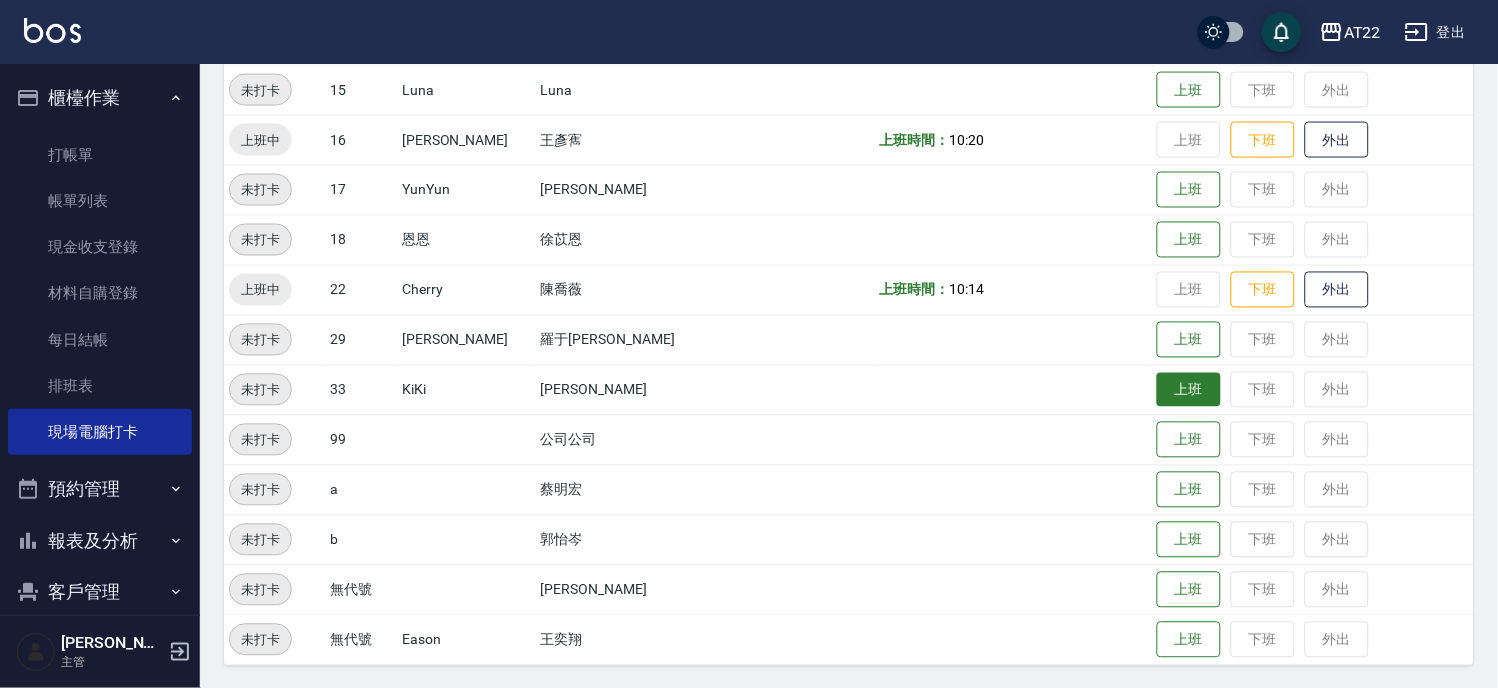 click on "上班" at bounding box center [1189, 390] 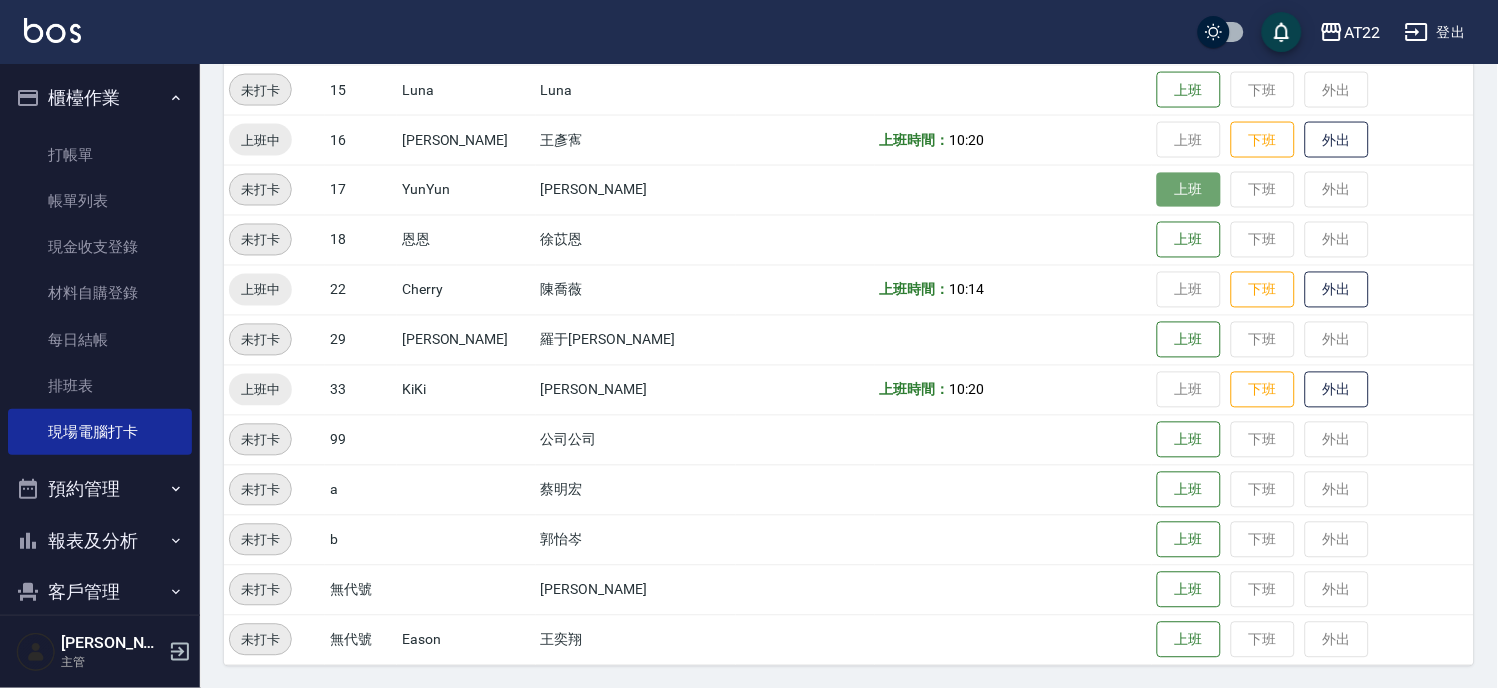 click on "上班" at bounding box center (1189, 190) 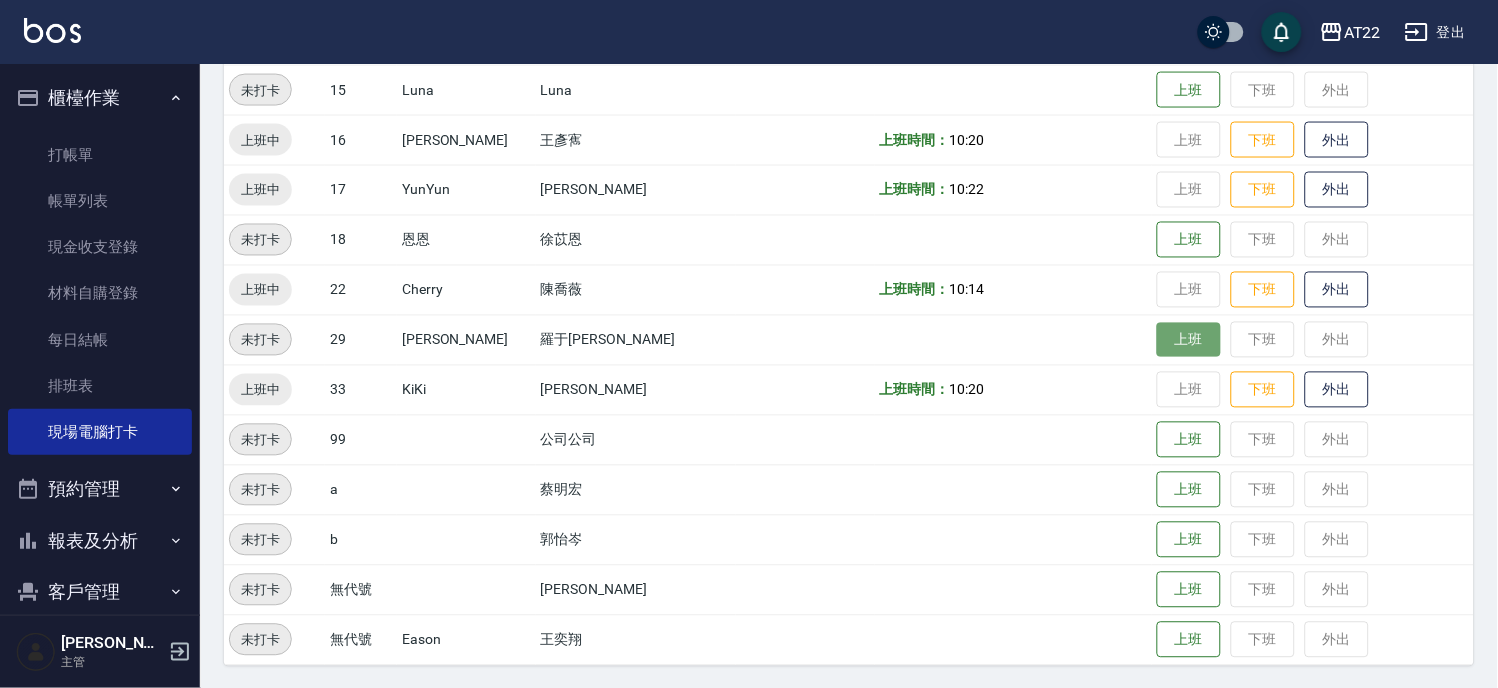 click on "上班" at bounding box center (1189, 340) 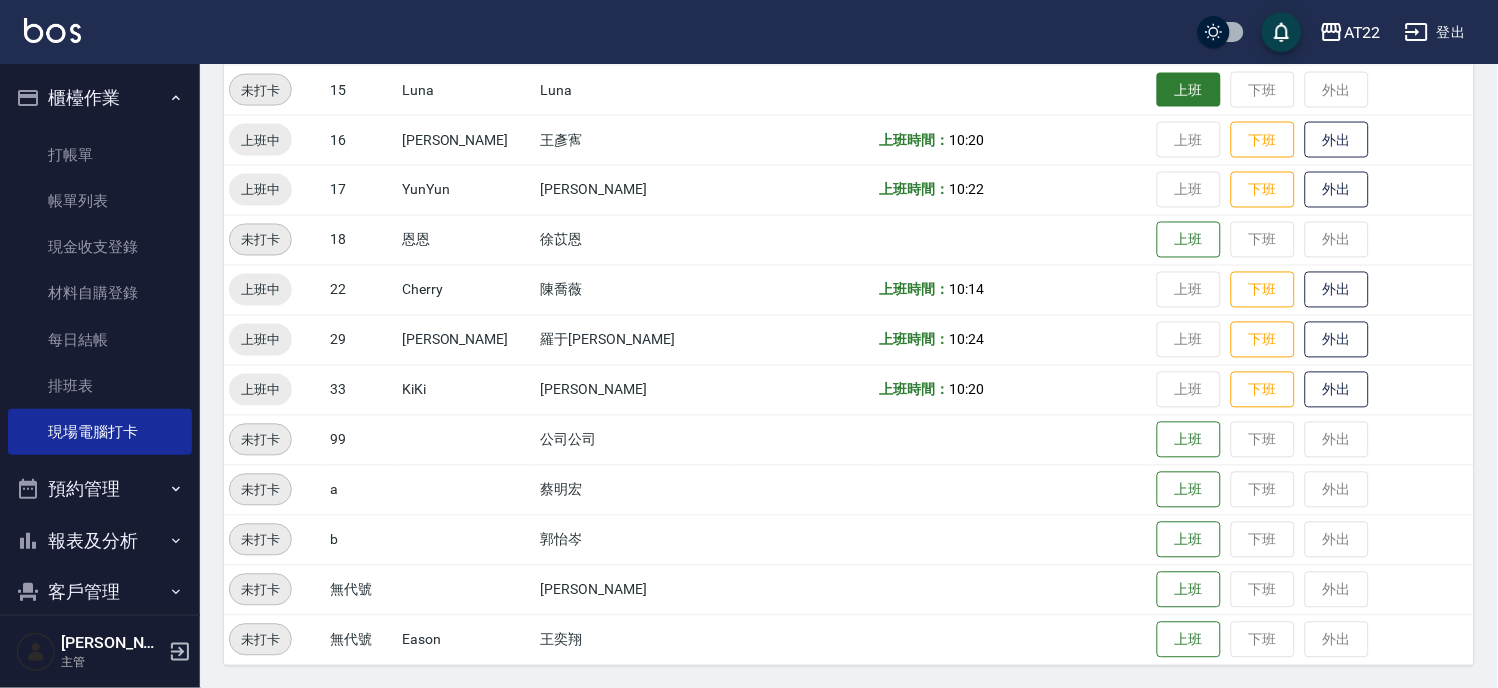 click on "上班" at bounding box center [1189, 90] 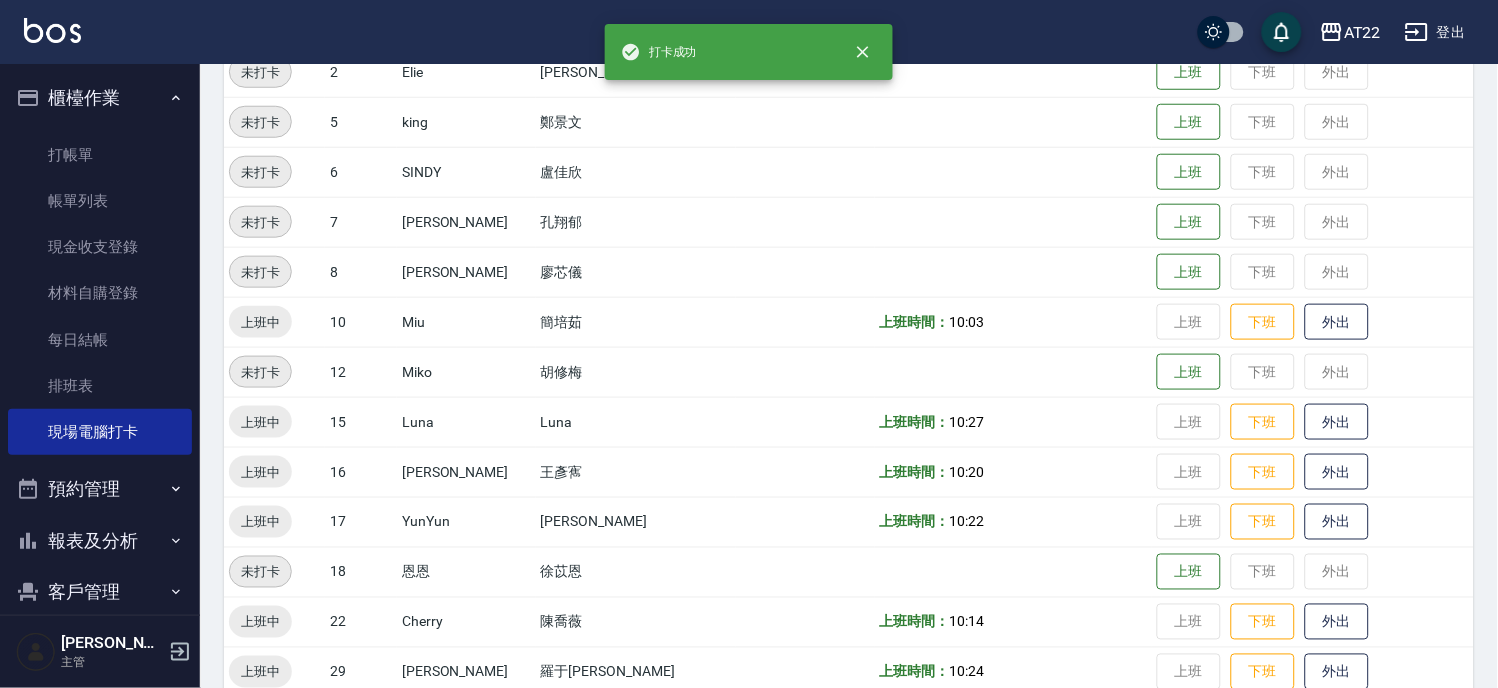 scroll, scrollTop: 325, scrollLeft: 0, axis: vertical 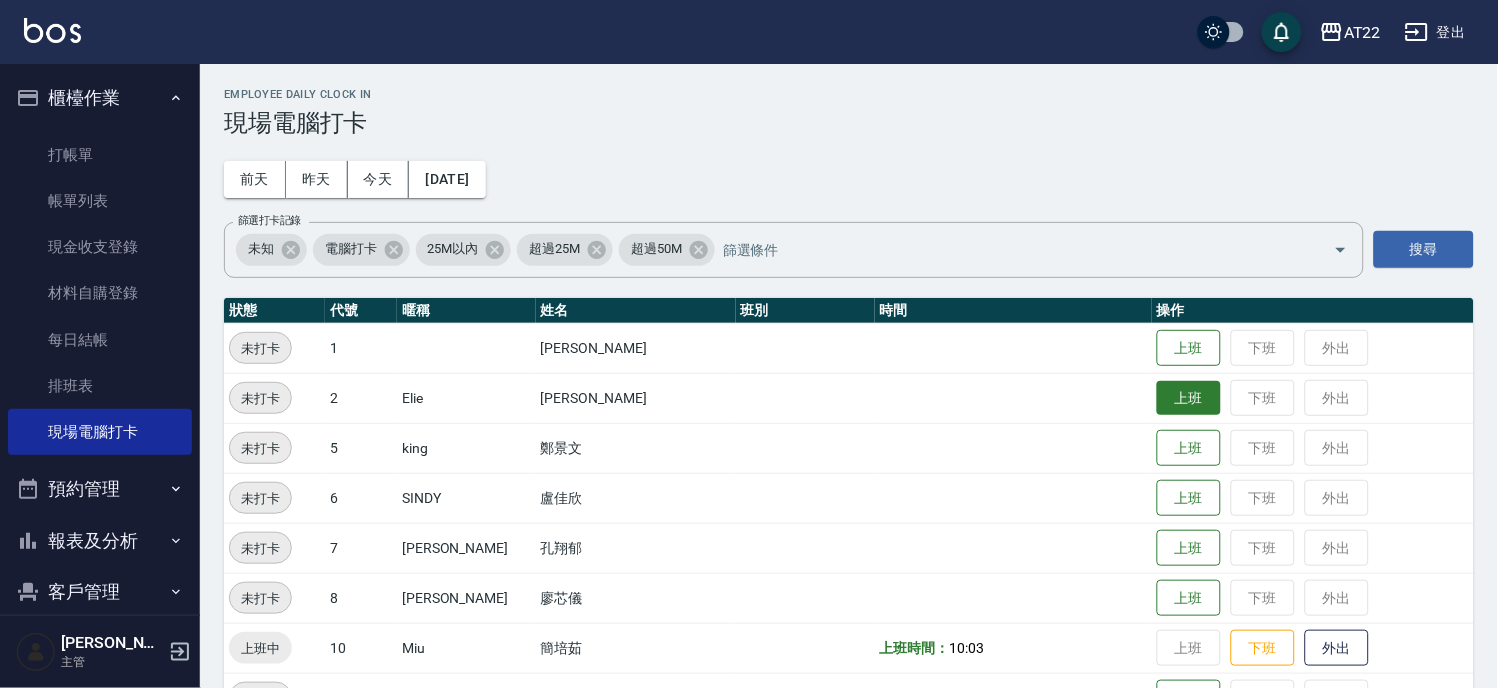 click on "上班" at bounding box center [1189, 398] 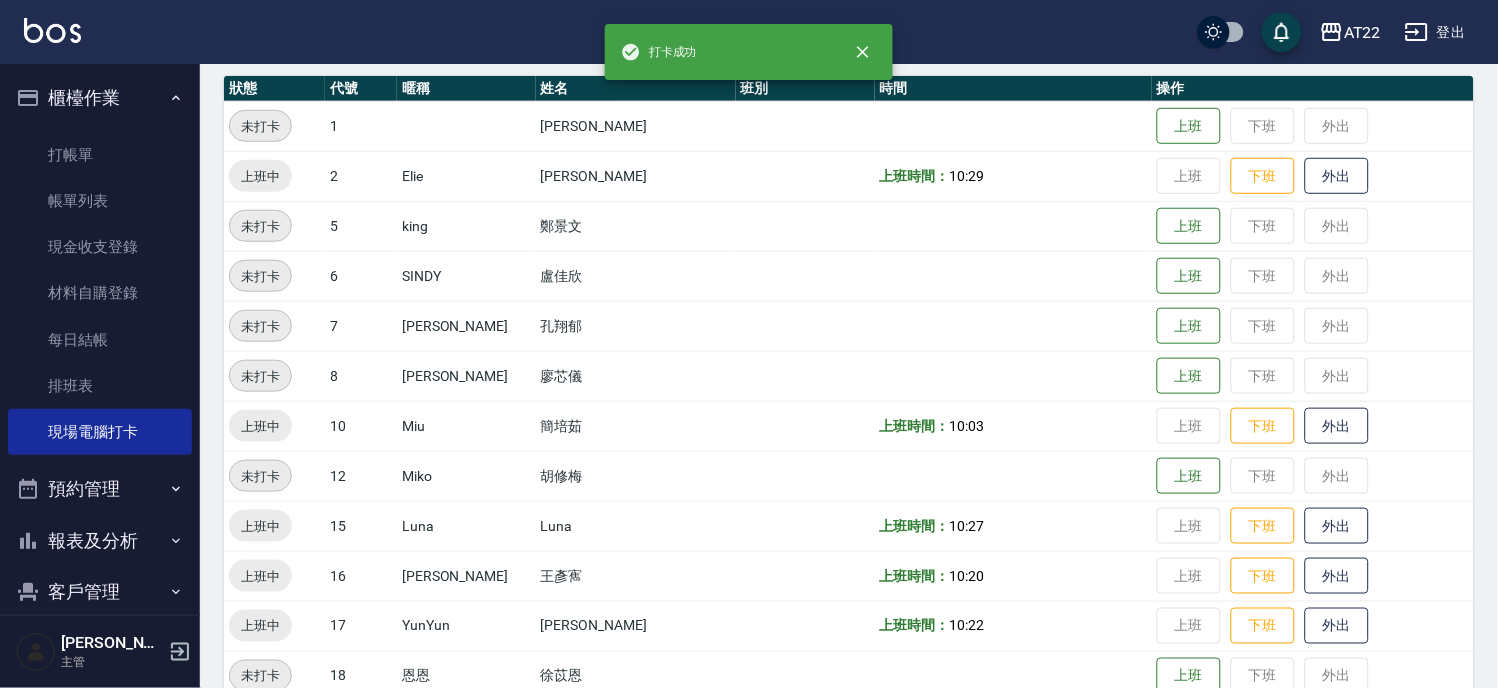 scroll, scrollTop: 0, scrollLeft: 0, axis: both 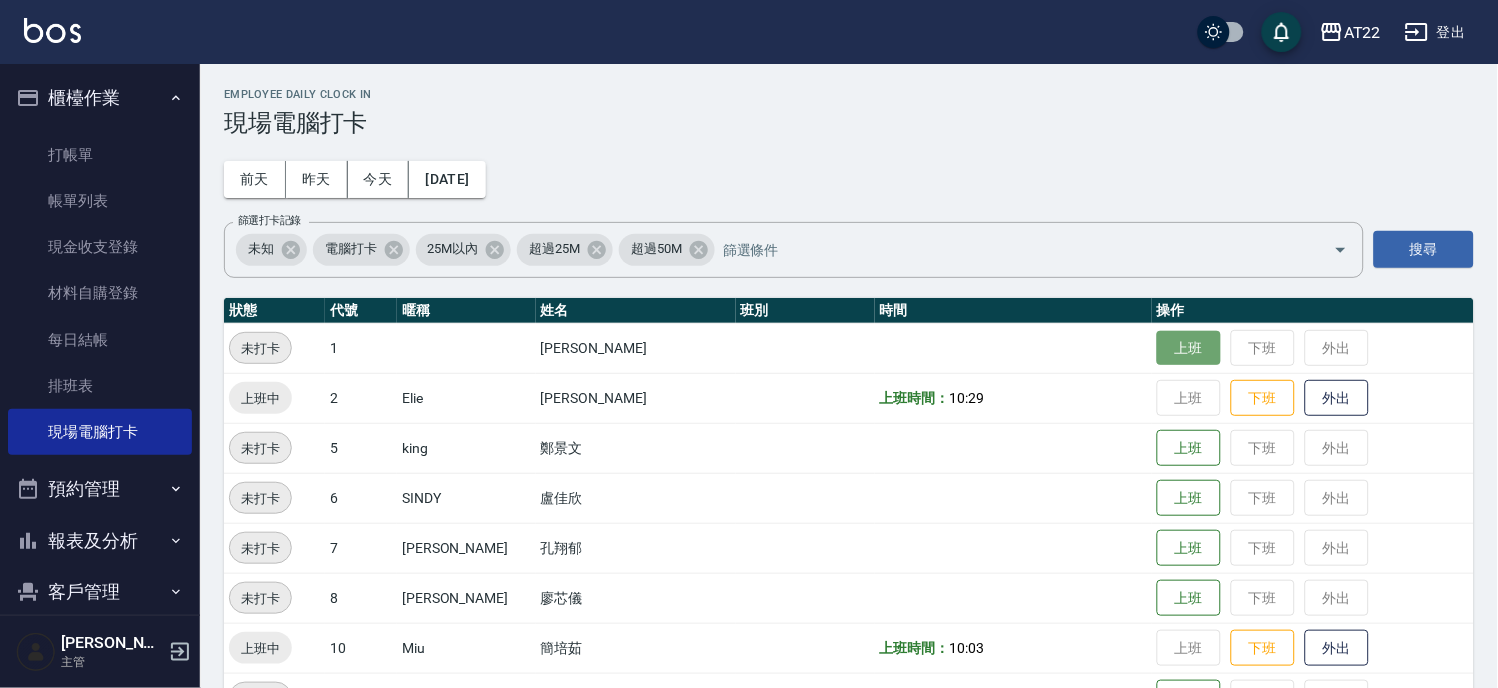 click on "上班" at bounding box center [1189, 348] 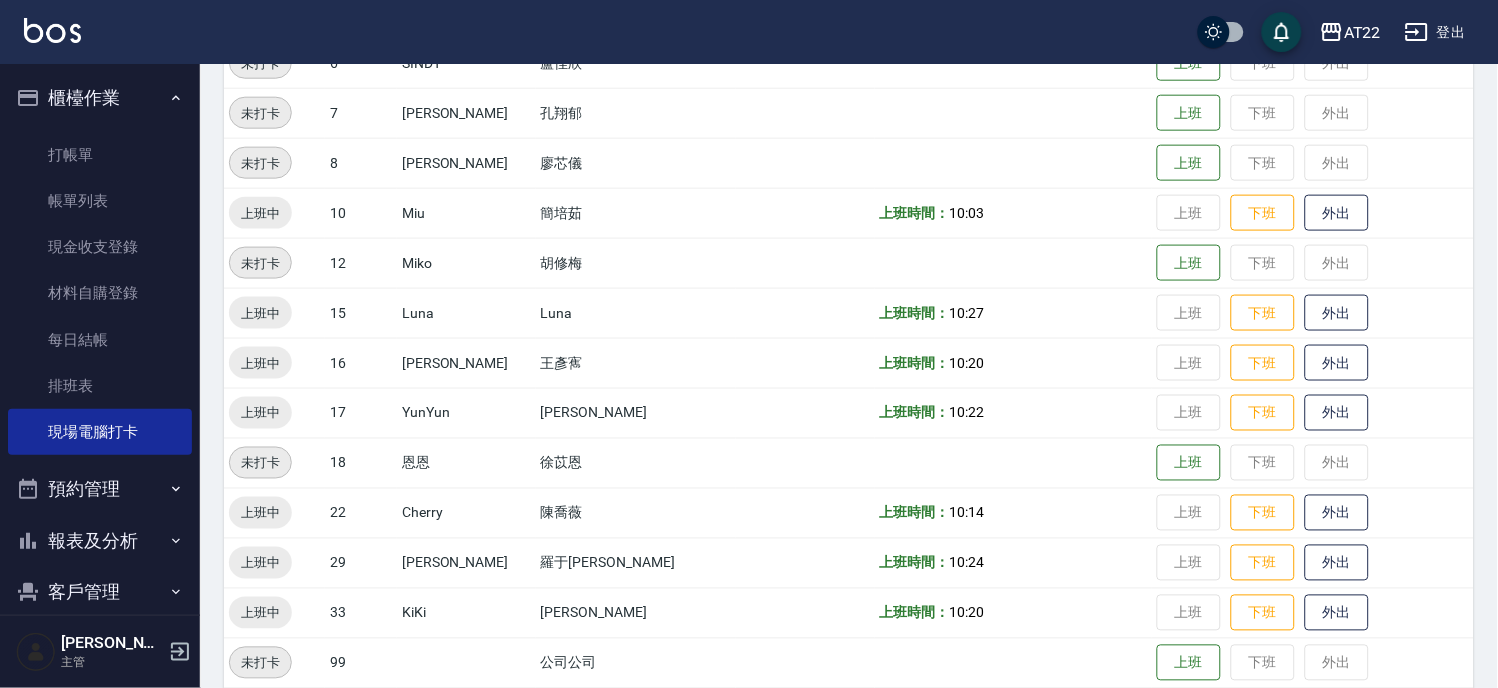 scroll, scrollTop: 444, scrollLeft: 0, axis: vertical 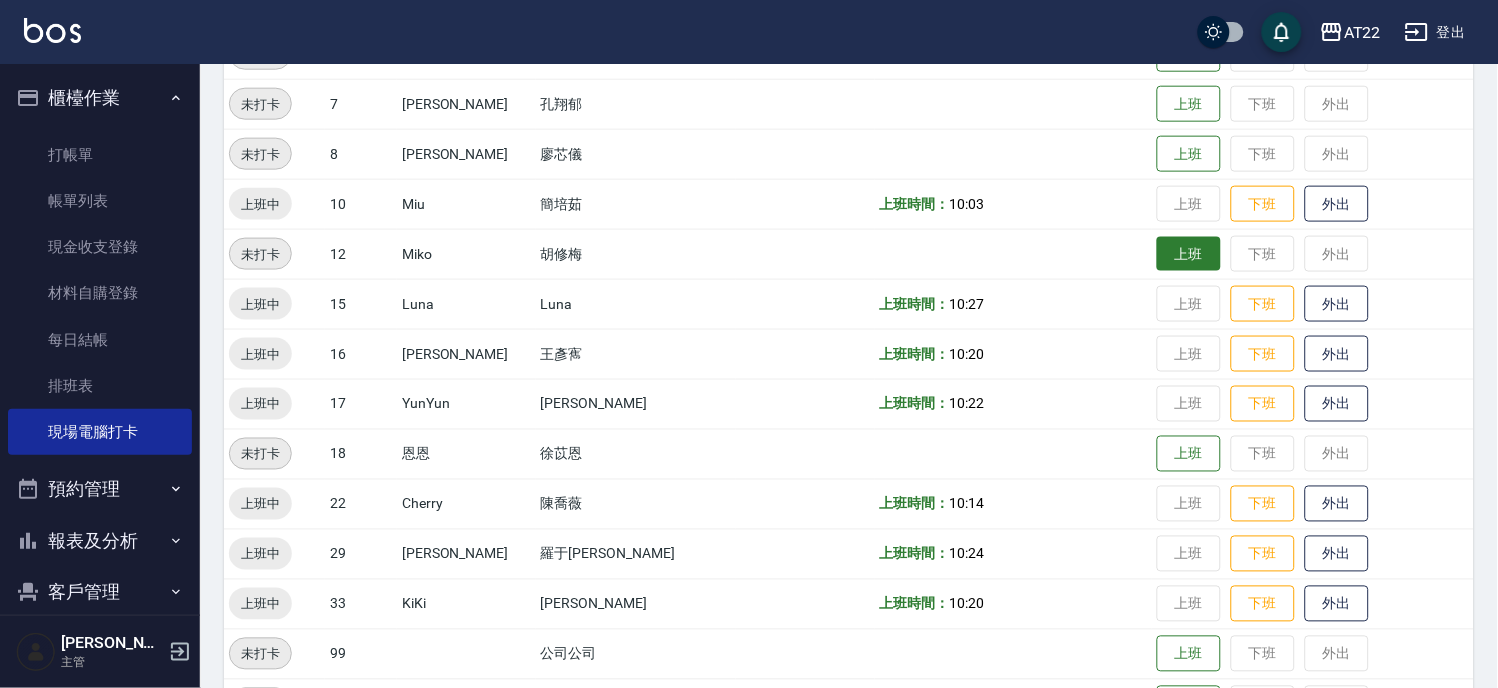 click on "上班" at bounding box center (1189, 254) 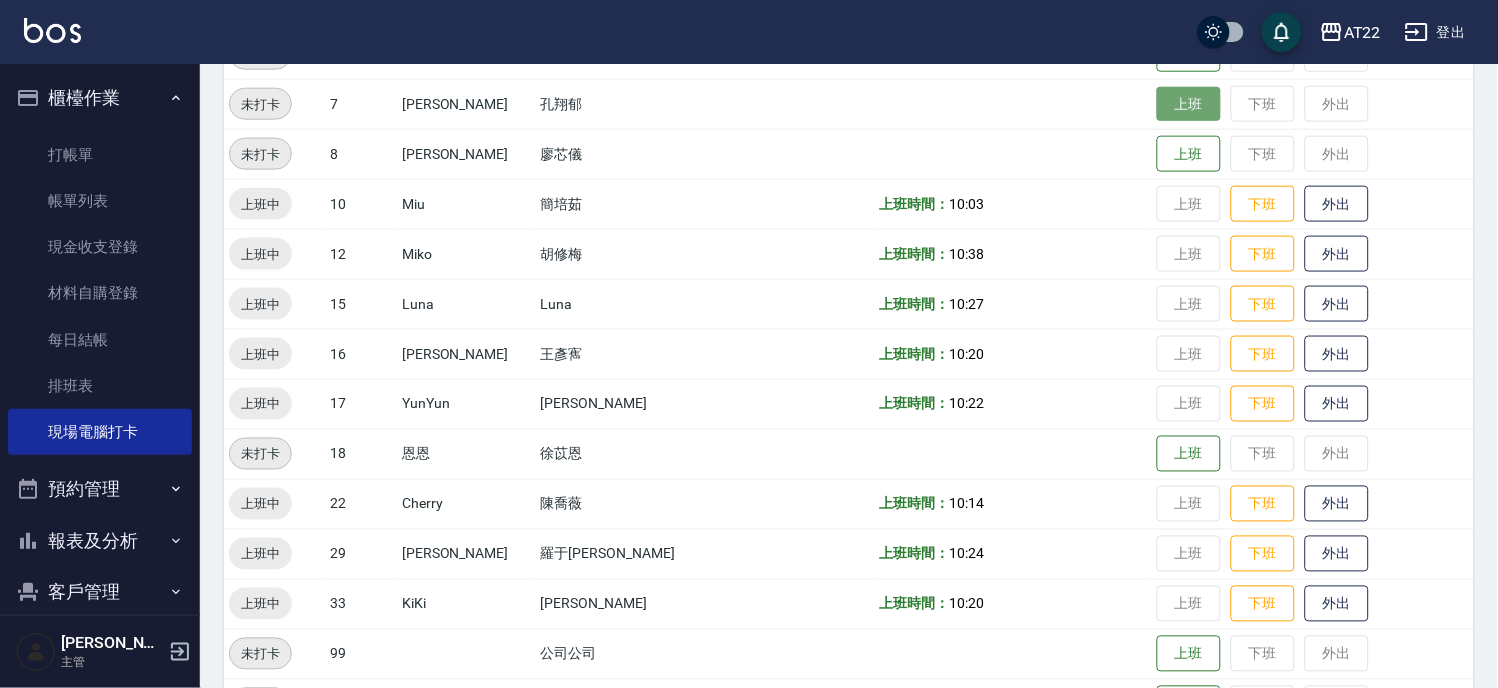 click on "上班" at bounding box center (1189, 104) 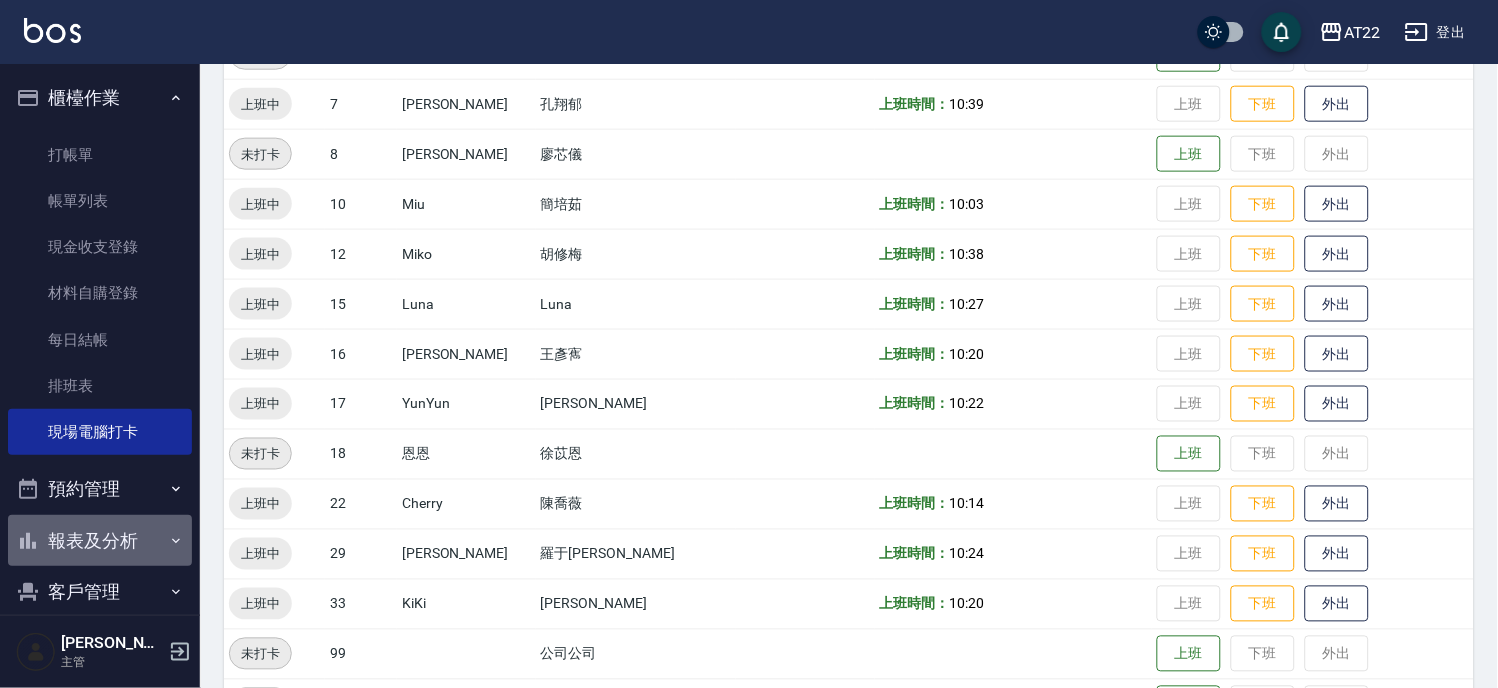 click on "報表及分析" at bounding box center [100, 541] 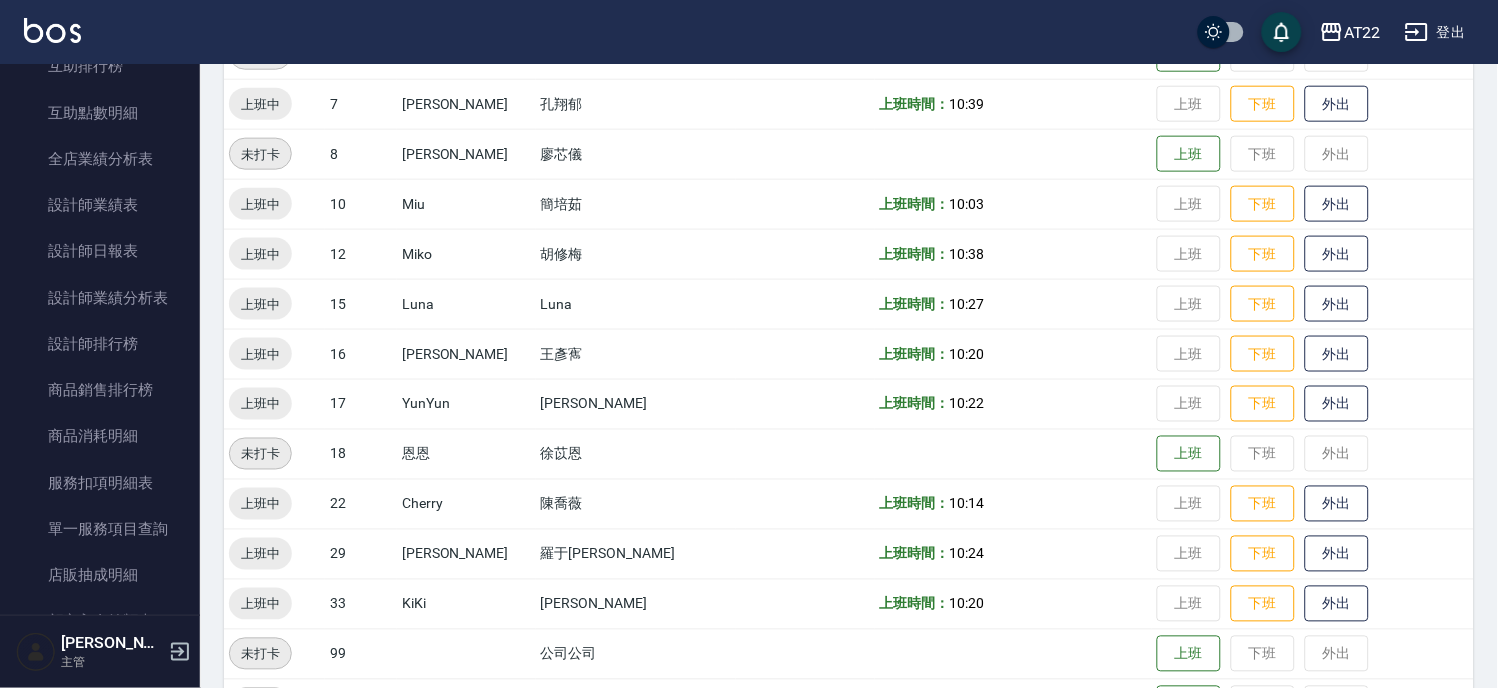 scroll, scrollTop: 718, scrollLeft: 0, axis: vertical 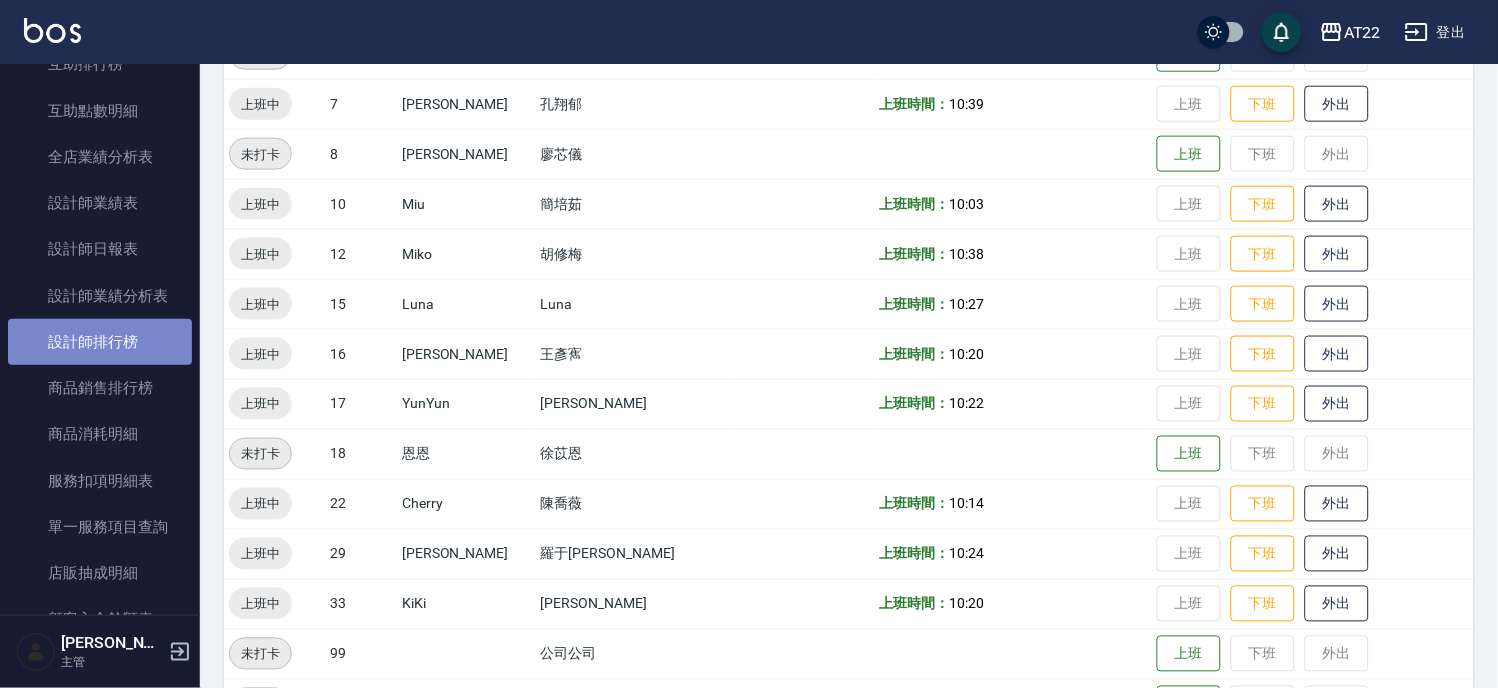 click on "設計師排行榜" at bounding box center [100, 342] 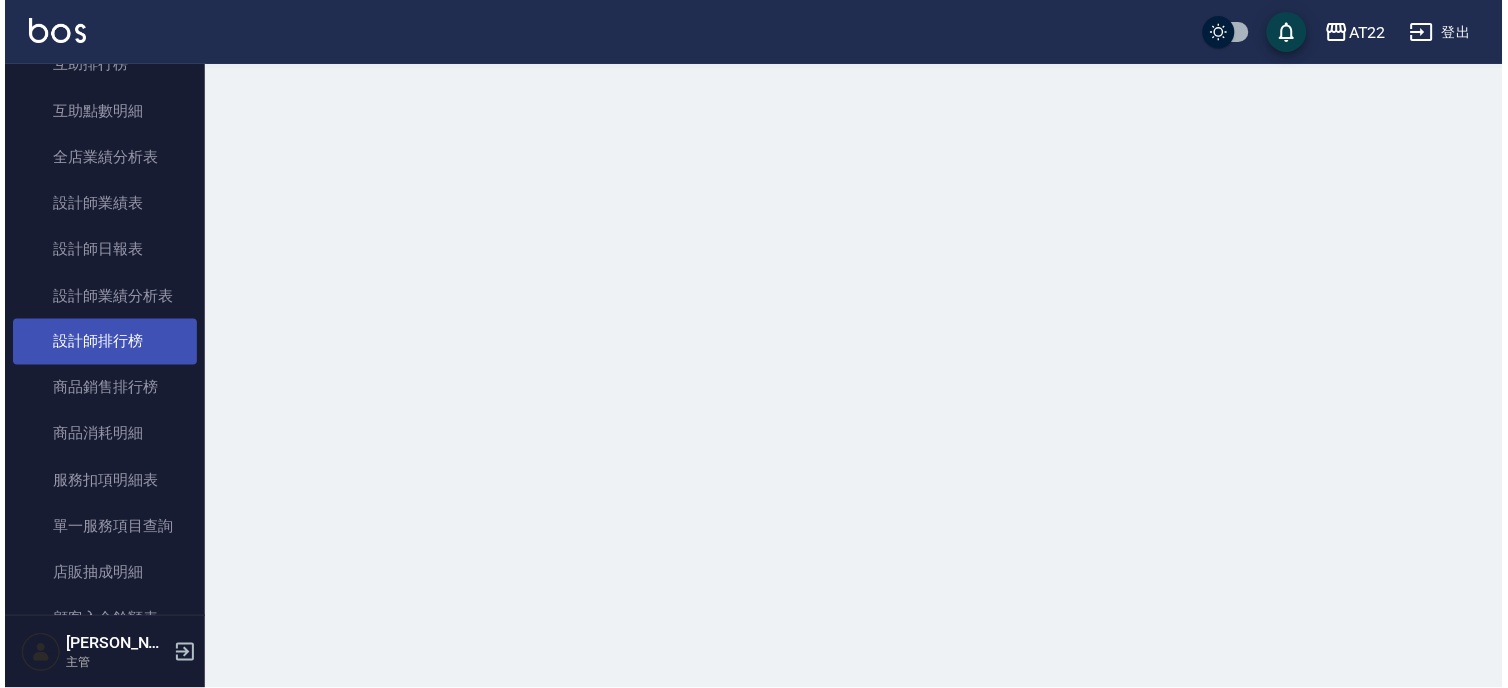 scroll, scrollTop: 0, scrollLeft: 0, axis: both 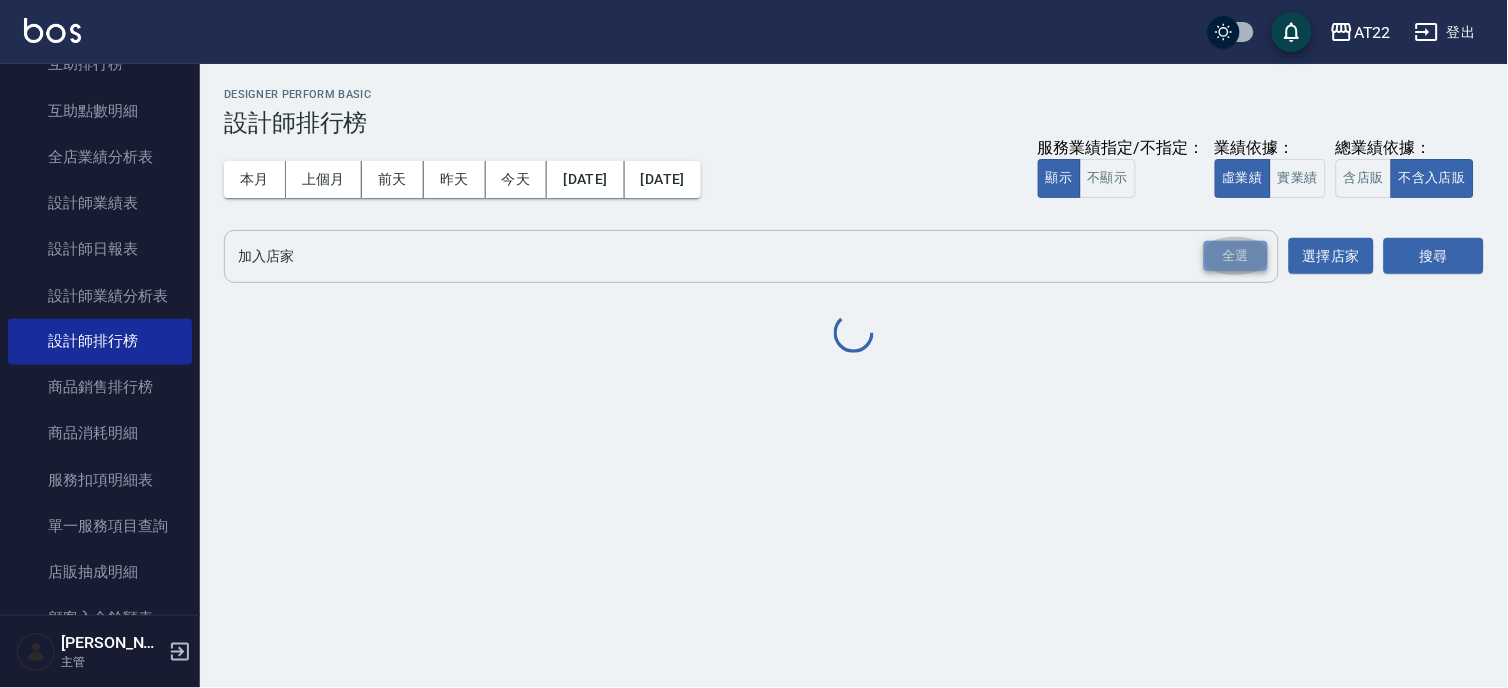 click on "全選" at bounding box center (1236, 256) 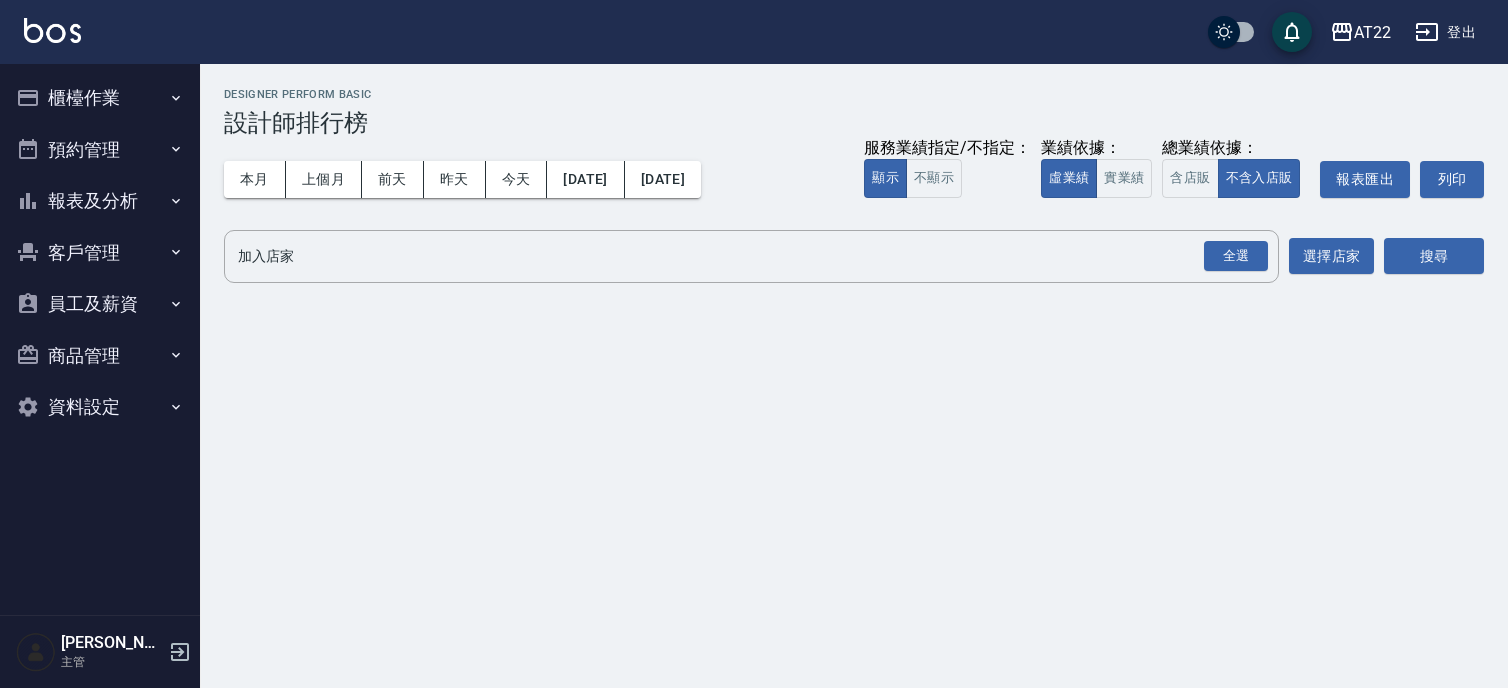 scroll, scrollTop: 0, scrollLeft: 0, axis: both 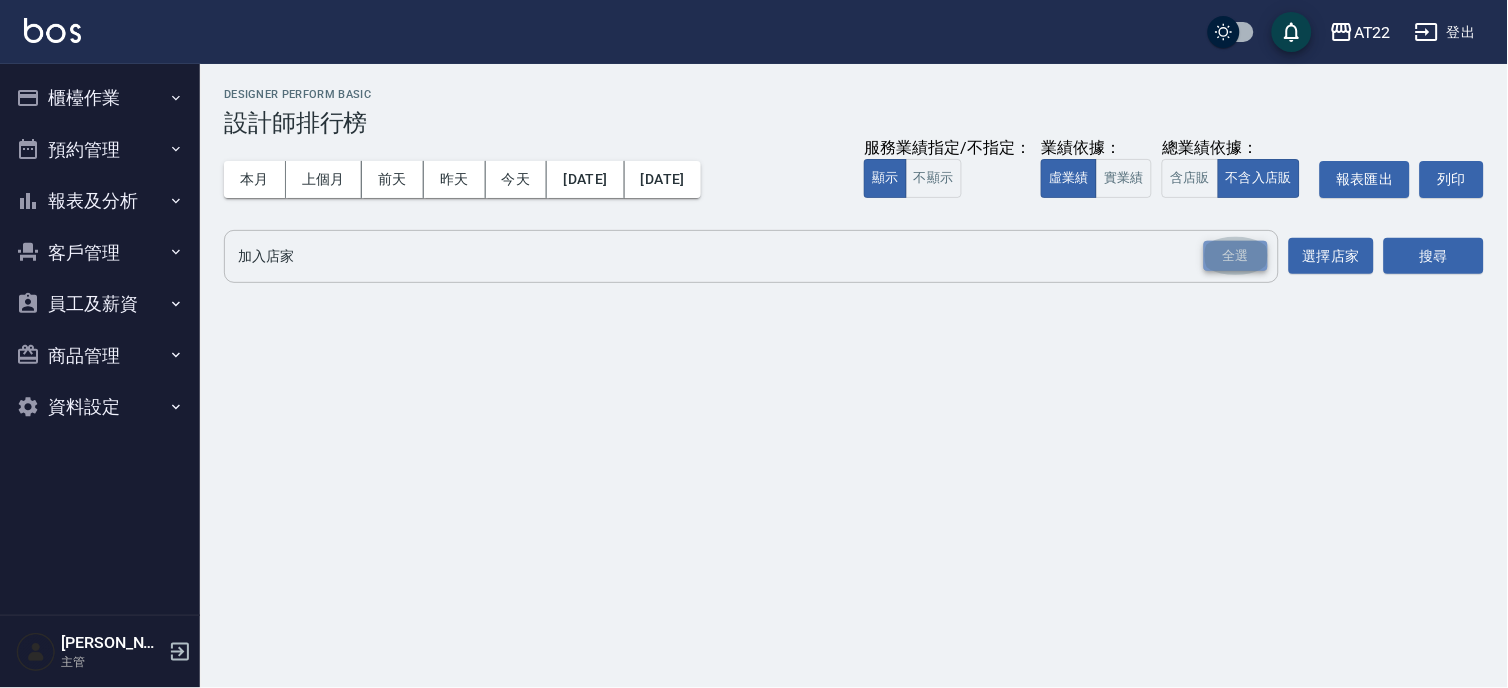 click on "全選" at bounding box center (1236, 256) 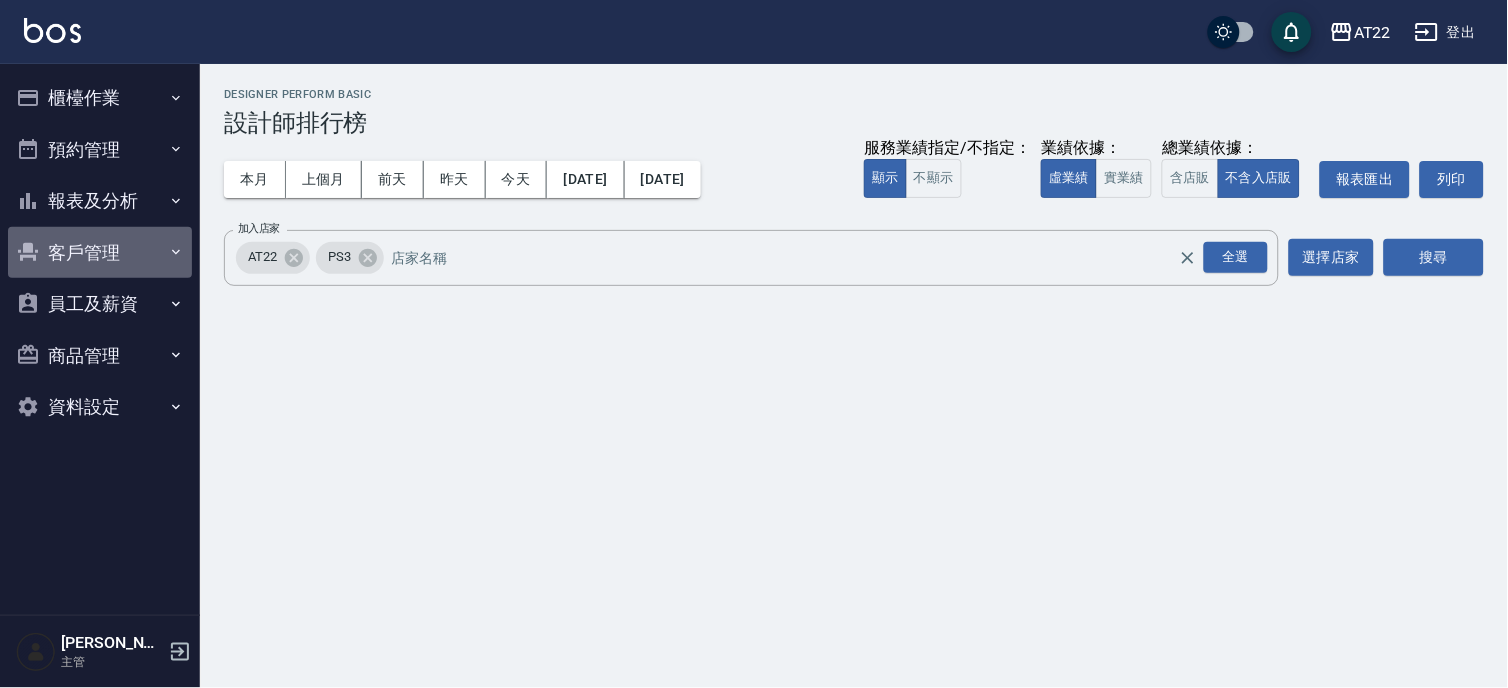 click on "客戶管理" at bounding box center [100, 253] 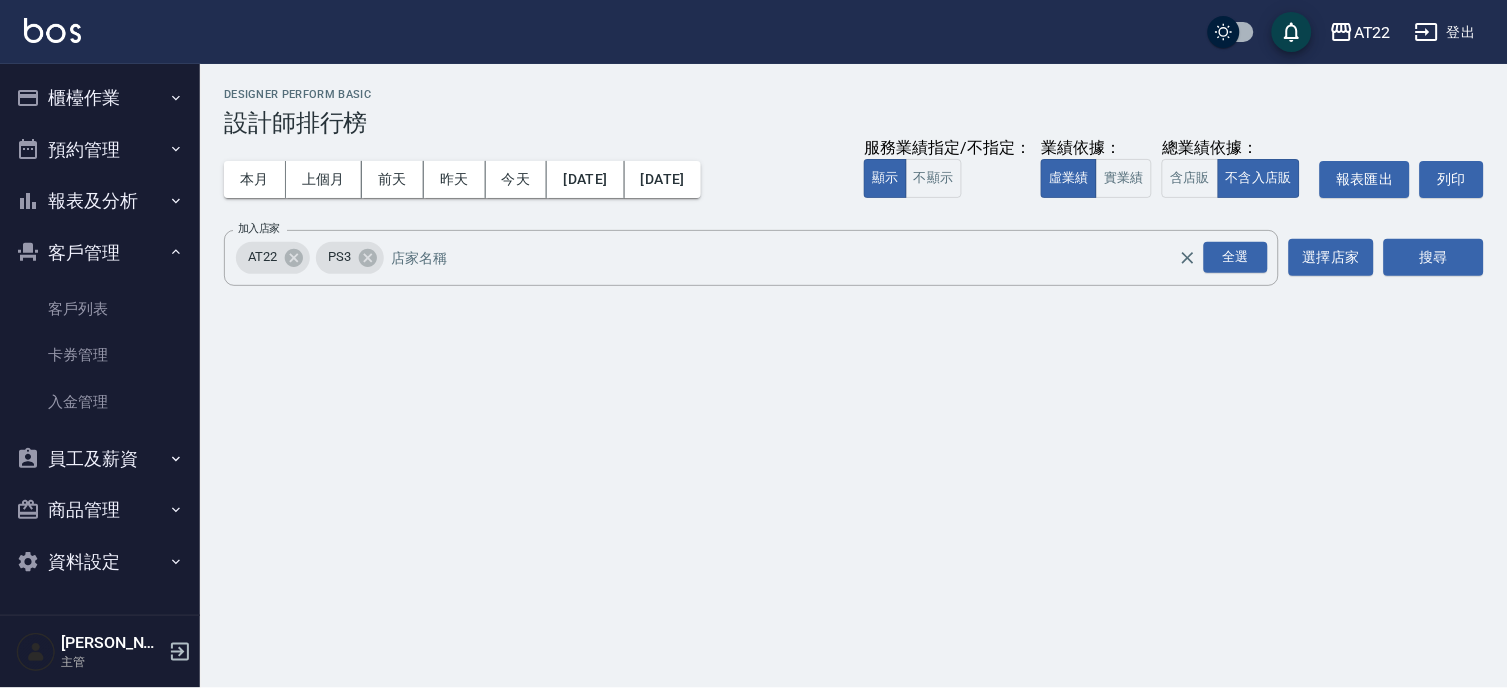 click on "客戶管理" at bounding box center [100, 253] 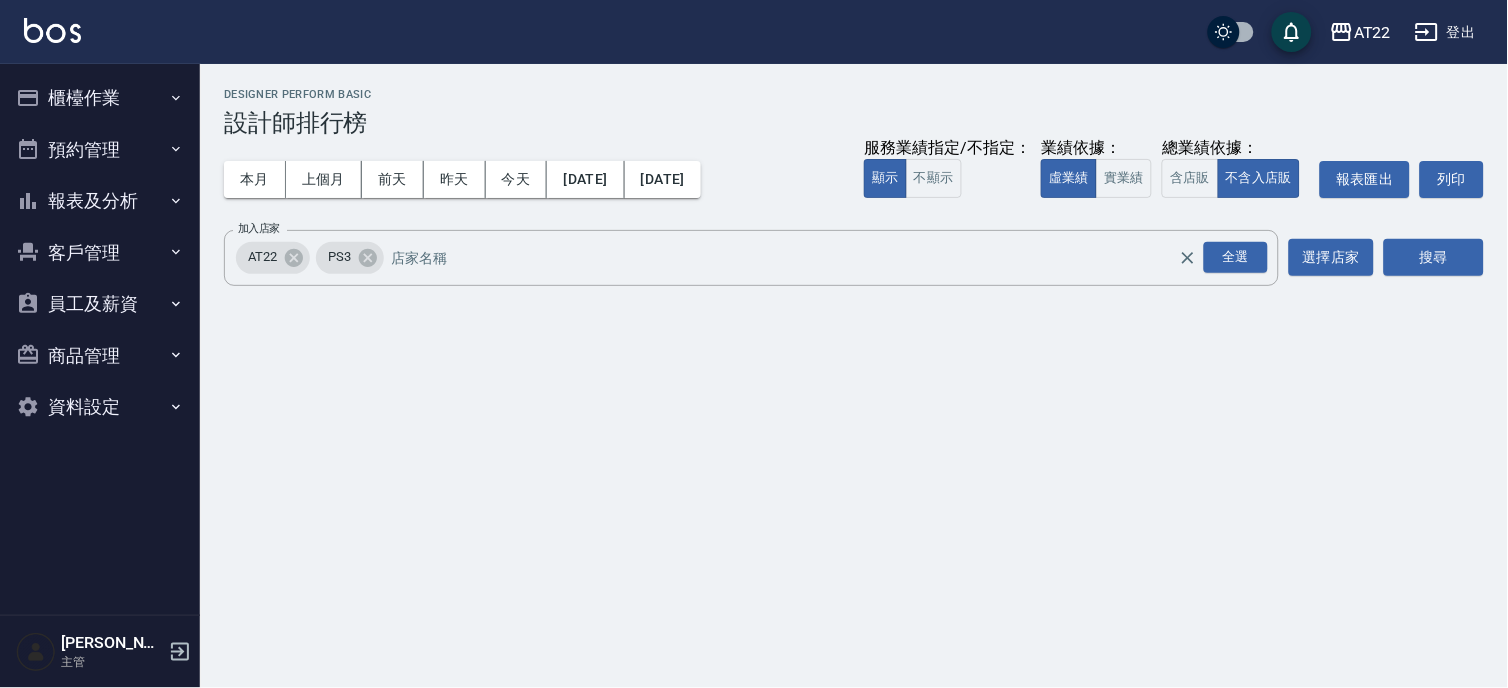 click on "報表及分析" at bounding box center (100, 201) 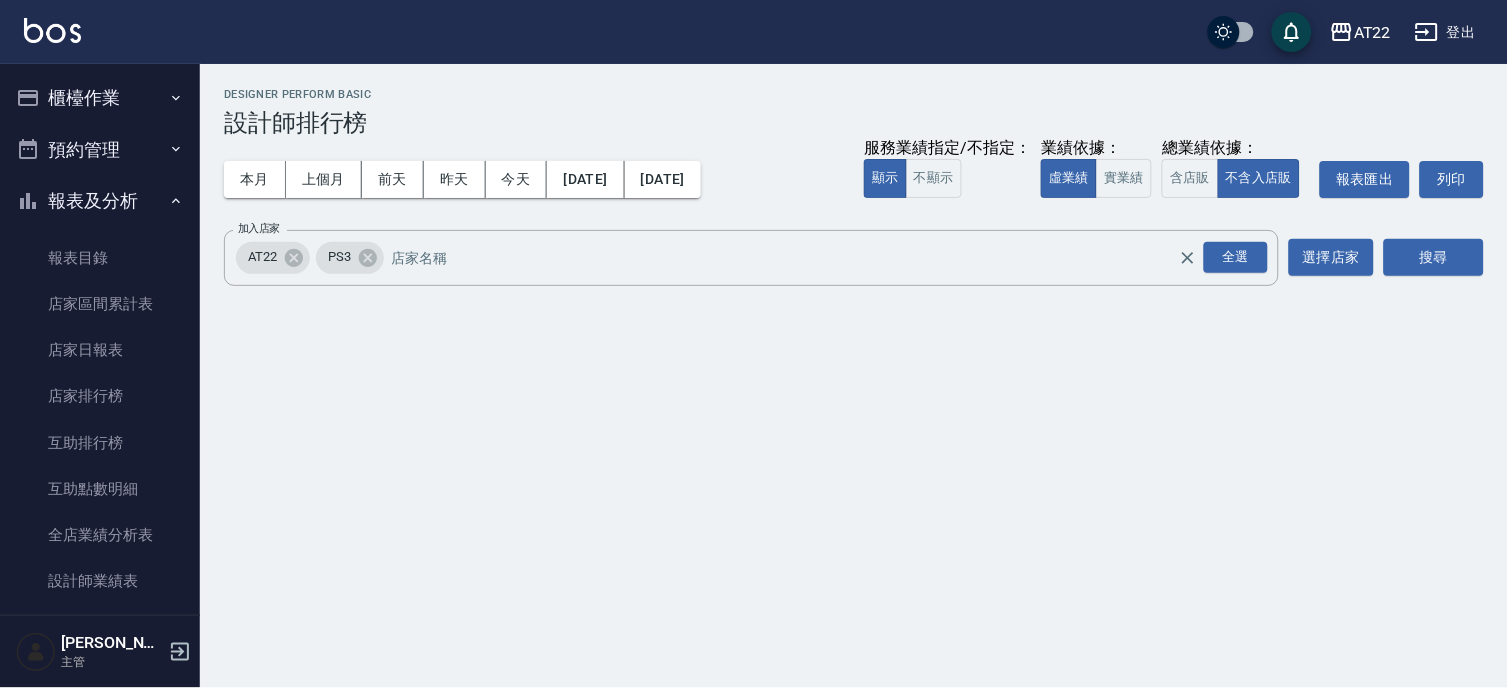 click on "報表及分析" at bounding box center (100, 201) 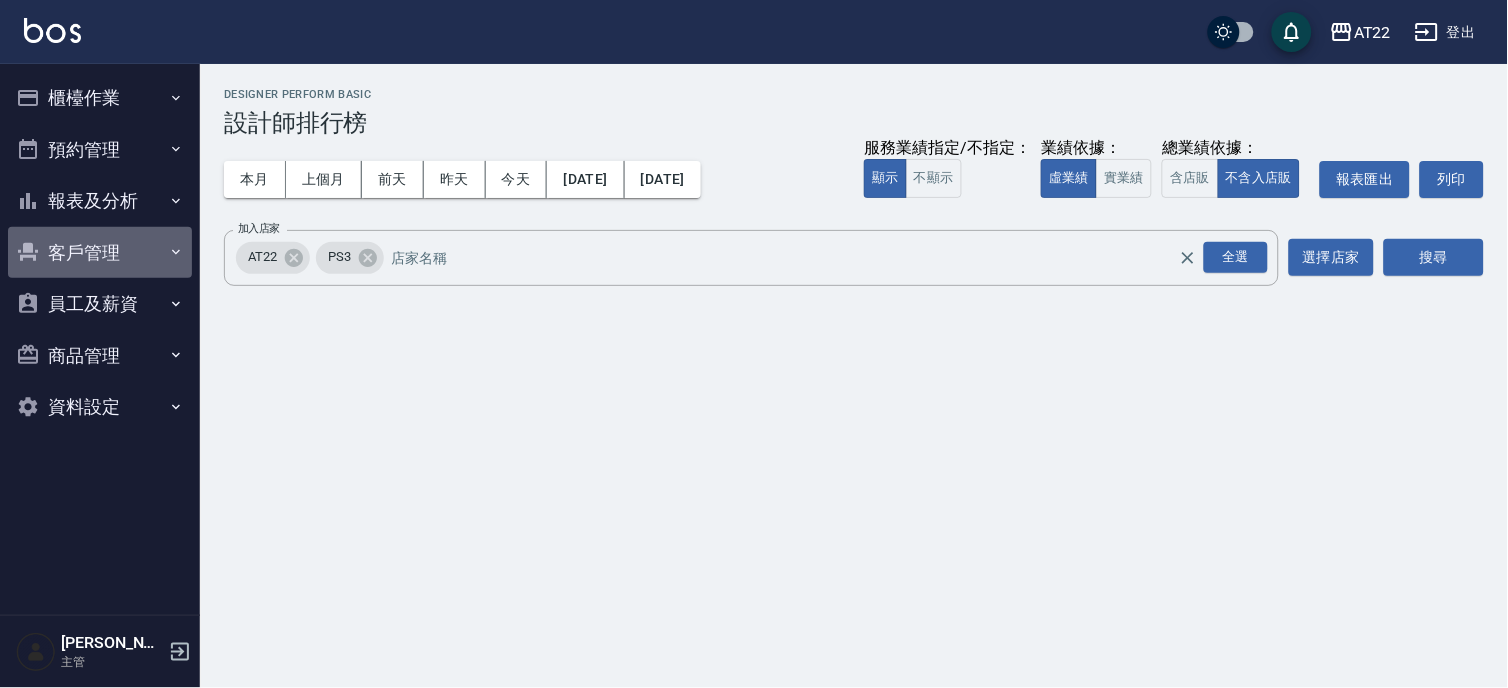 click on "客戶管理" at bounding box center (100, 253) 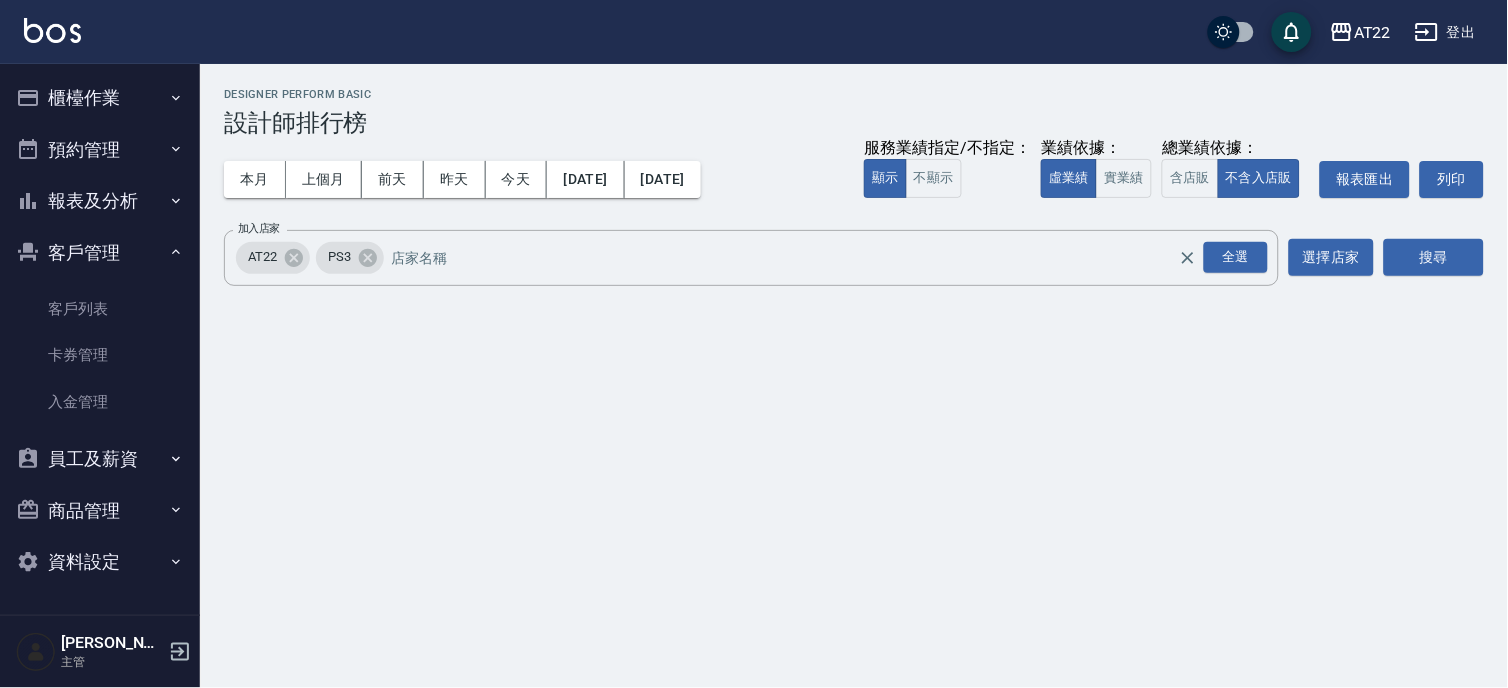 click on "客戶列表 卡券管理 入金管理" at bounding box center [100, 355] 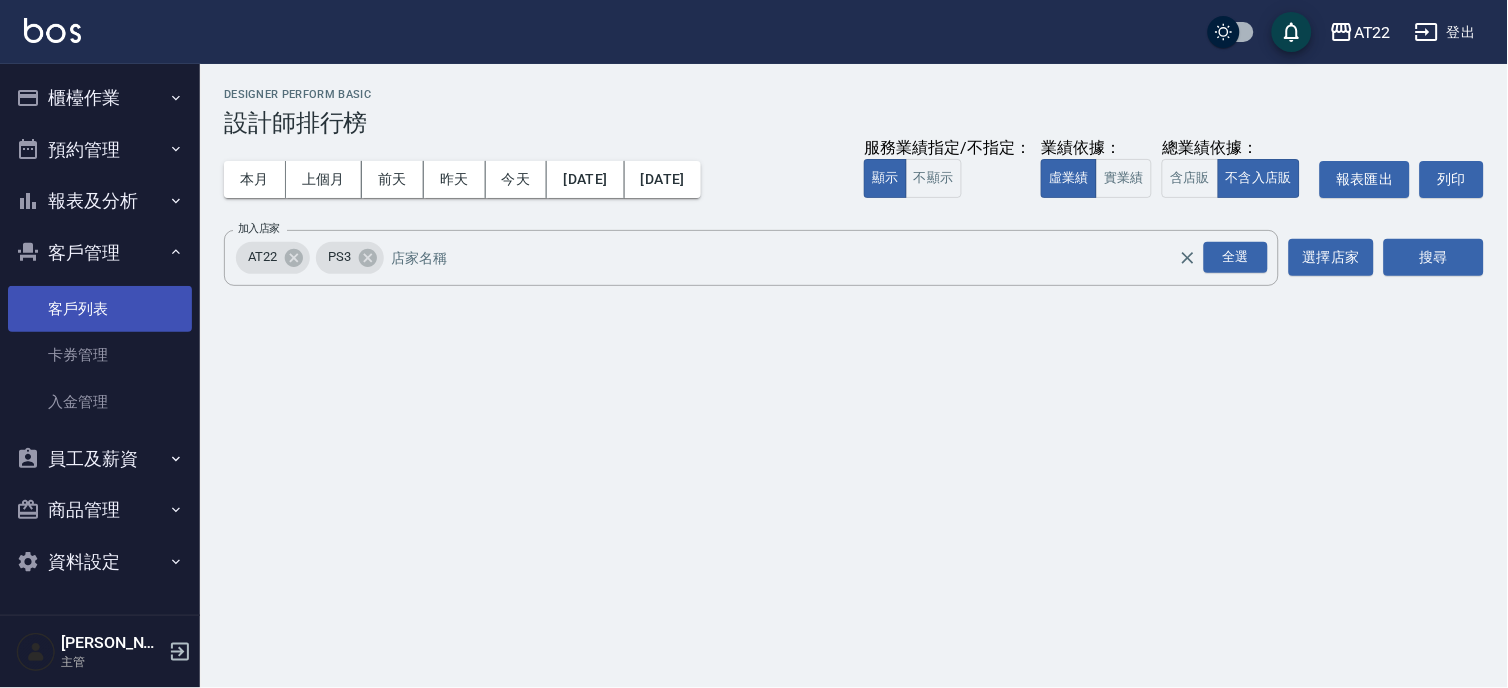 click on "客戶列表" at bounding box center (100, 309) 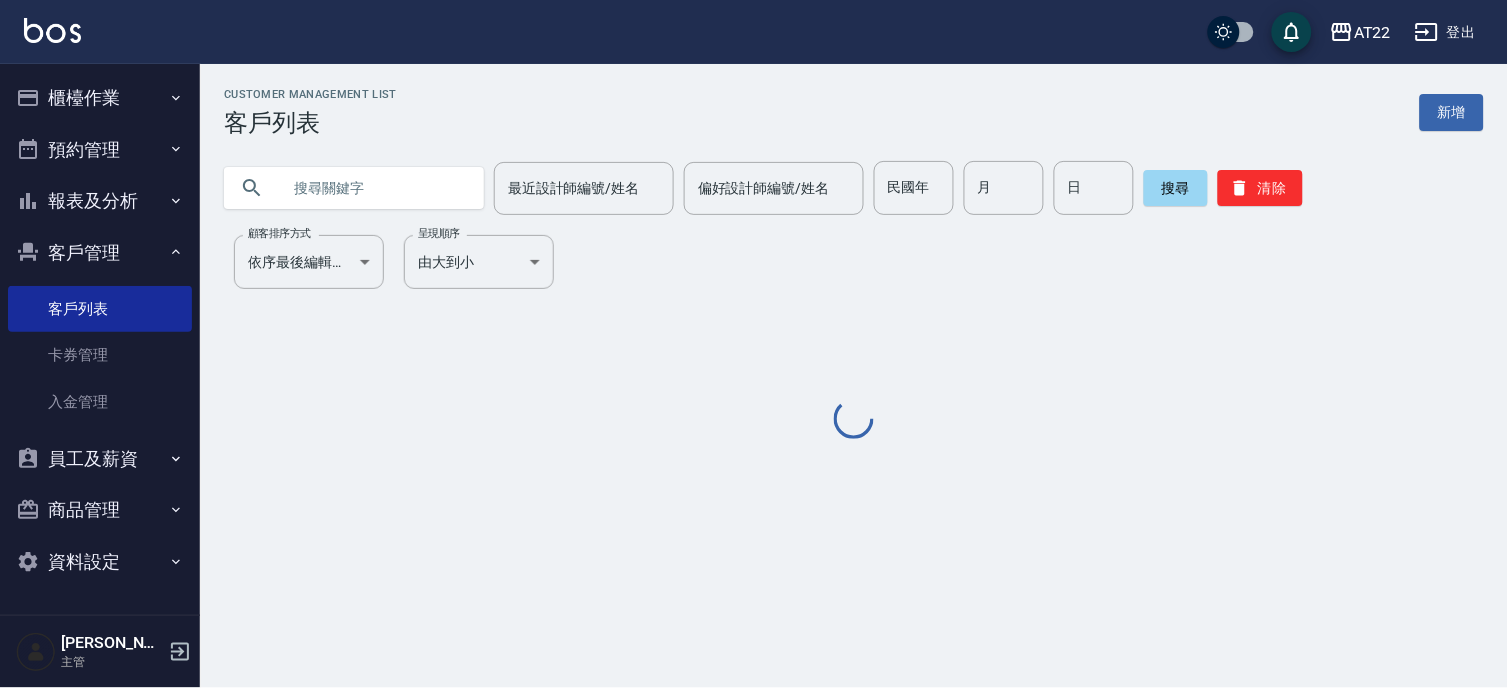 click at bounding box center [374, 188] 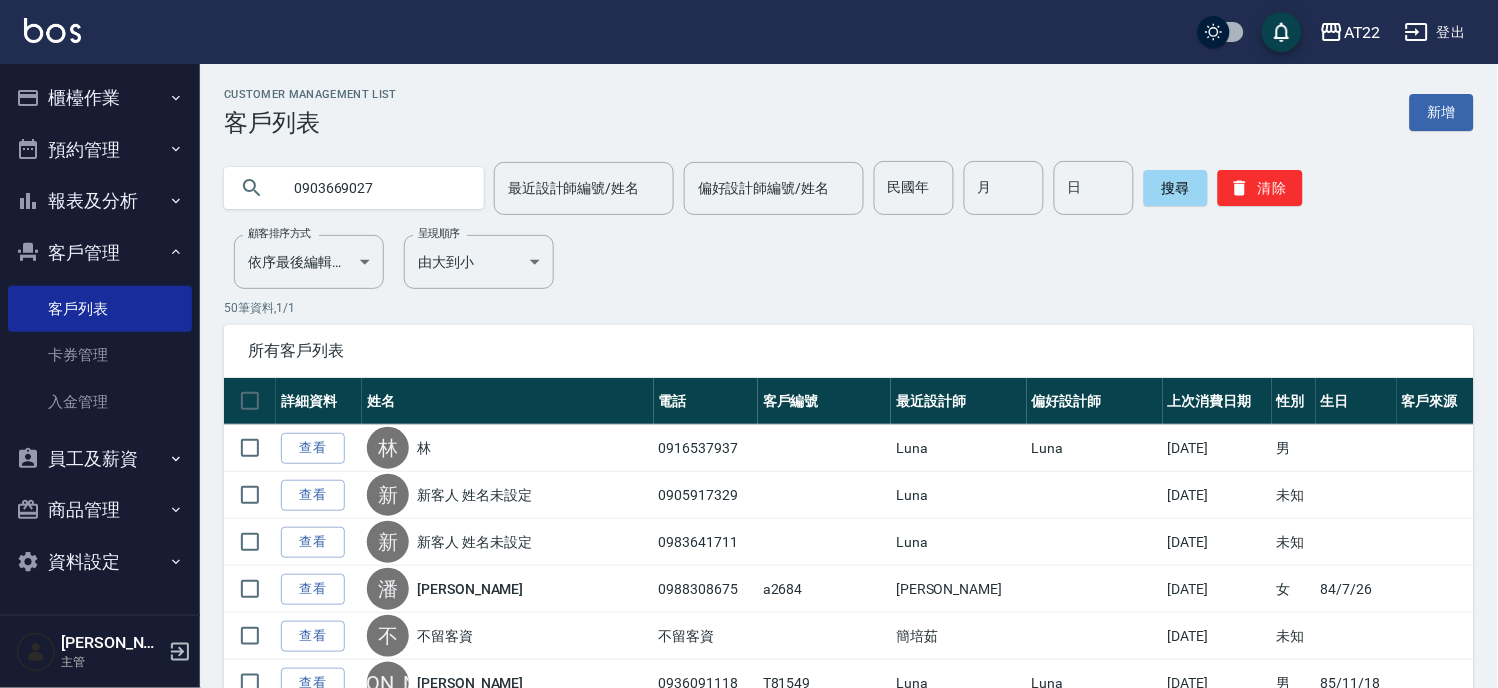 type on "0903669027" 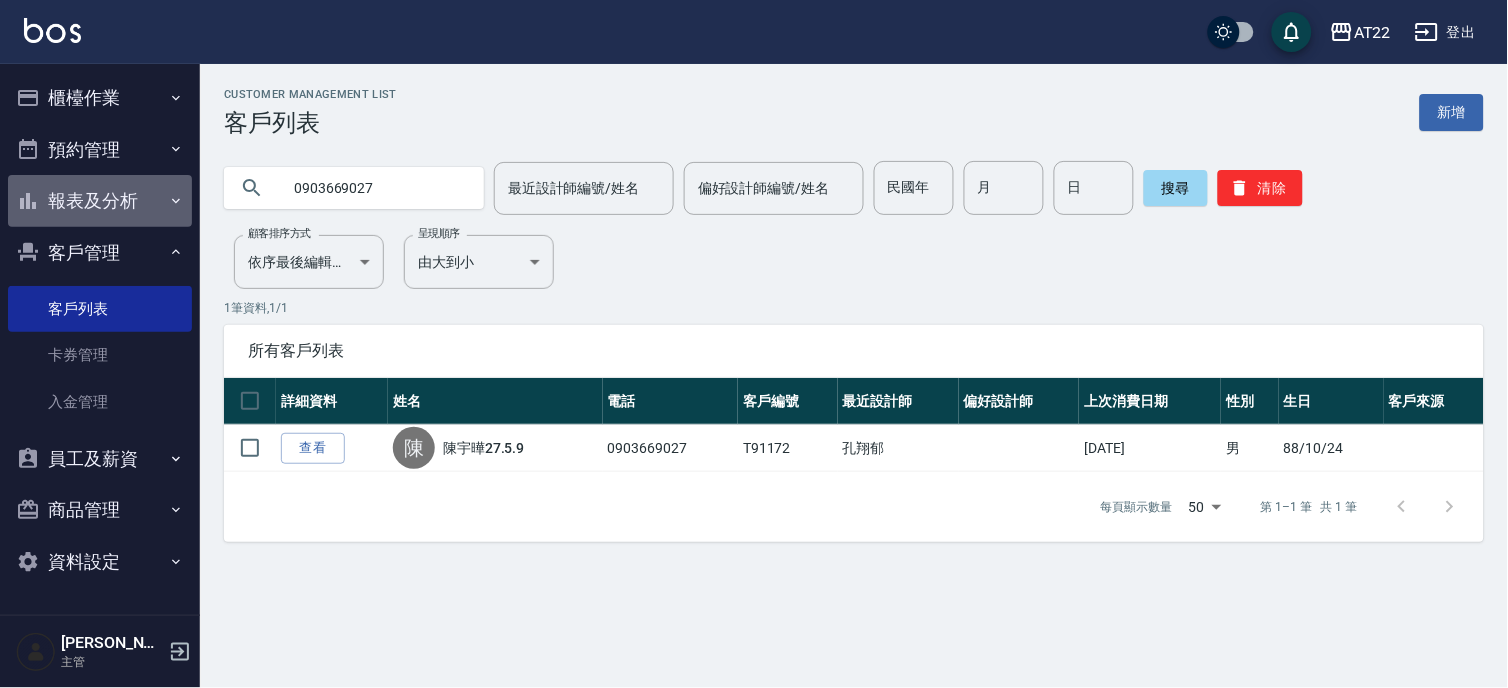 click on "報表及分析" at bounding box center (100, 201) 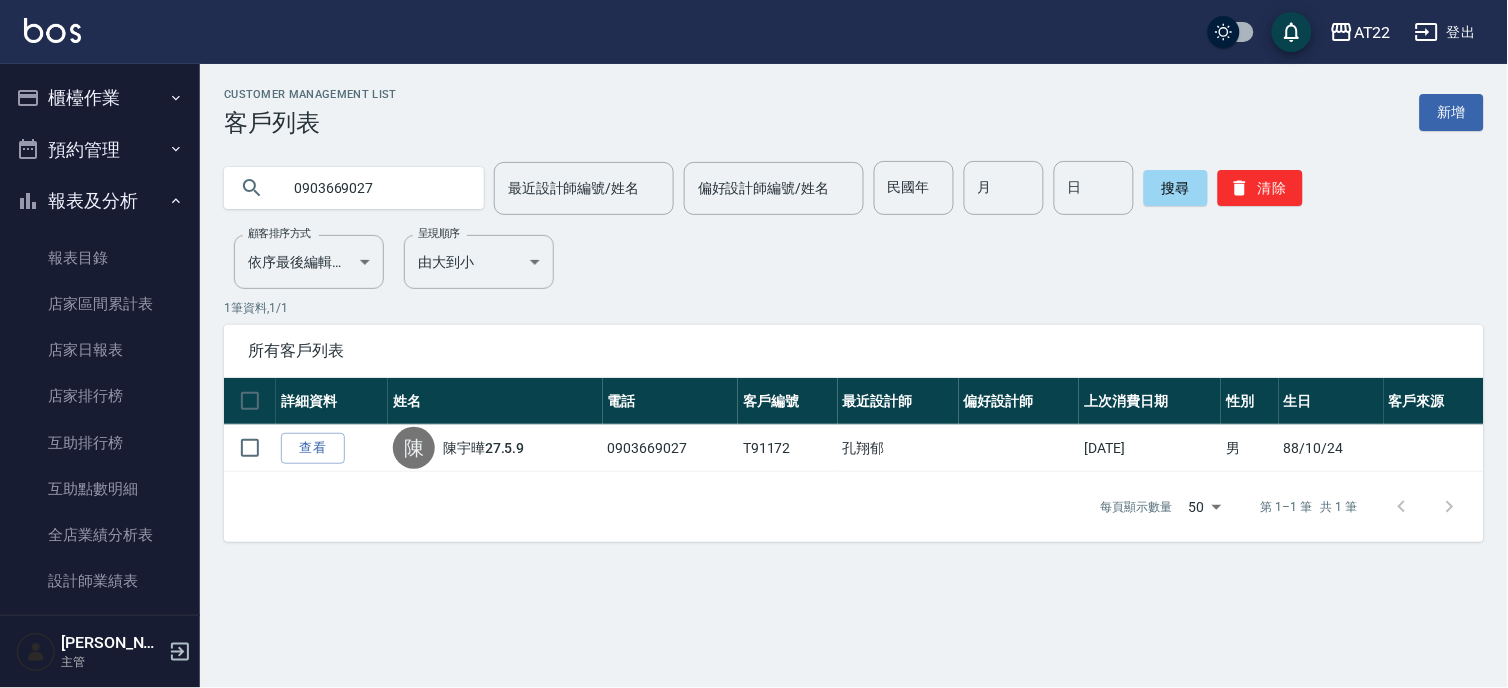 drag, startPoint x: 188, startPoint y: 193, endPoint x: 196, endPoint y: 252, distance: 59.5399 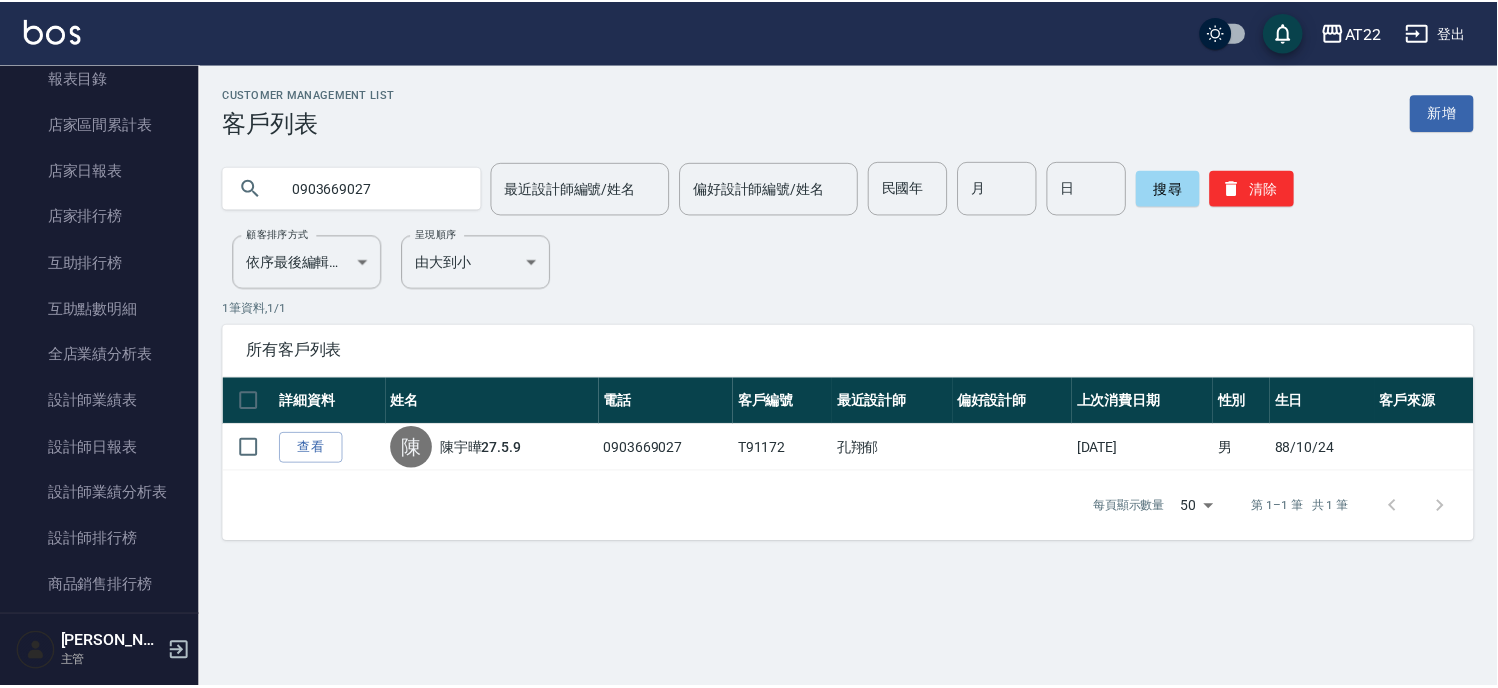 scroll, scrollTop: 235, scrollLeft: 0, axis: vertical 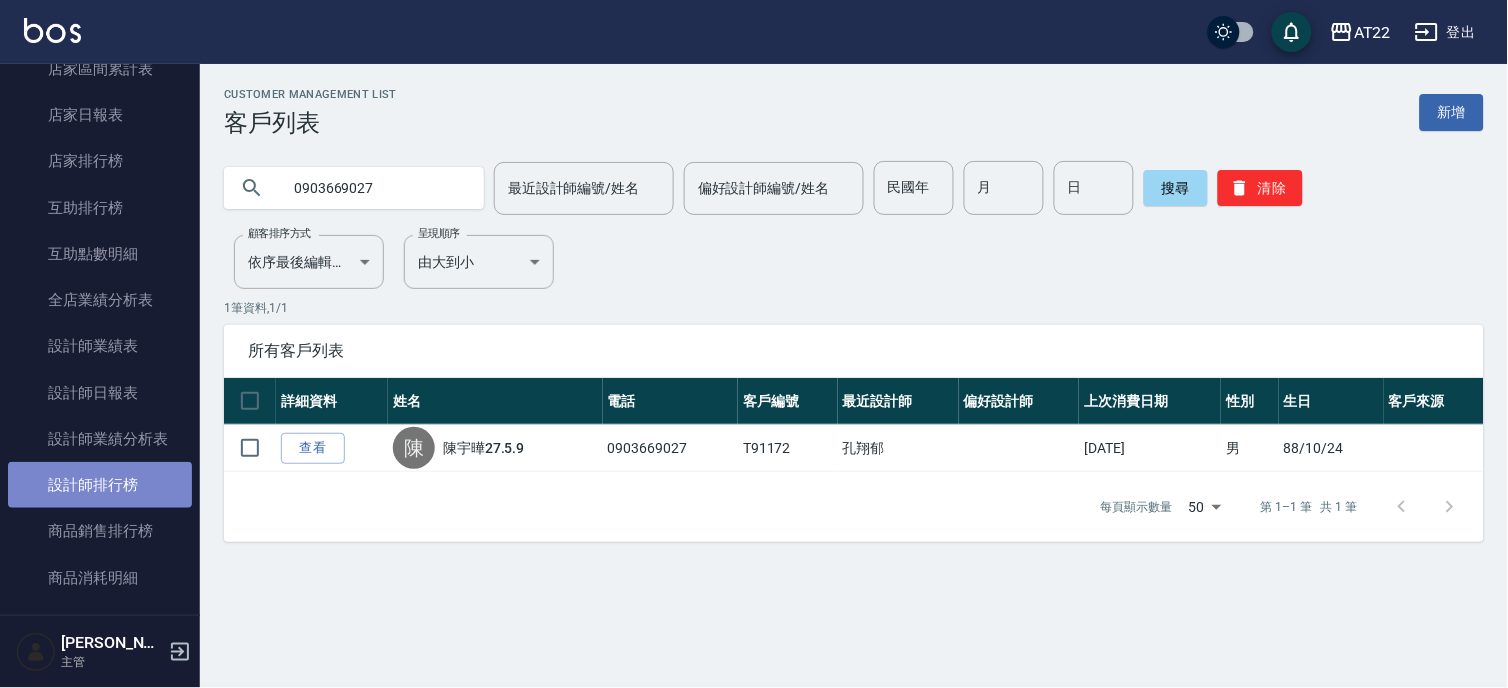 click on "設計師排行榜" at bounding box center (100, 485) 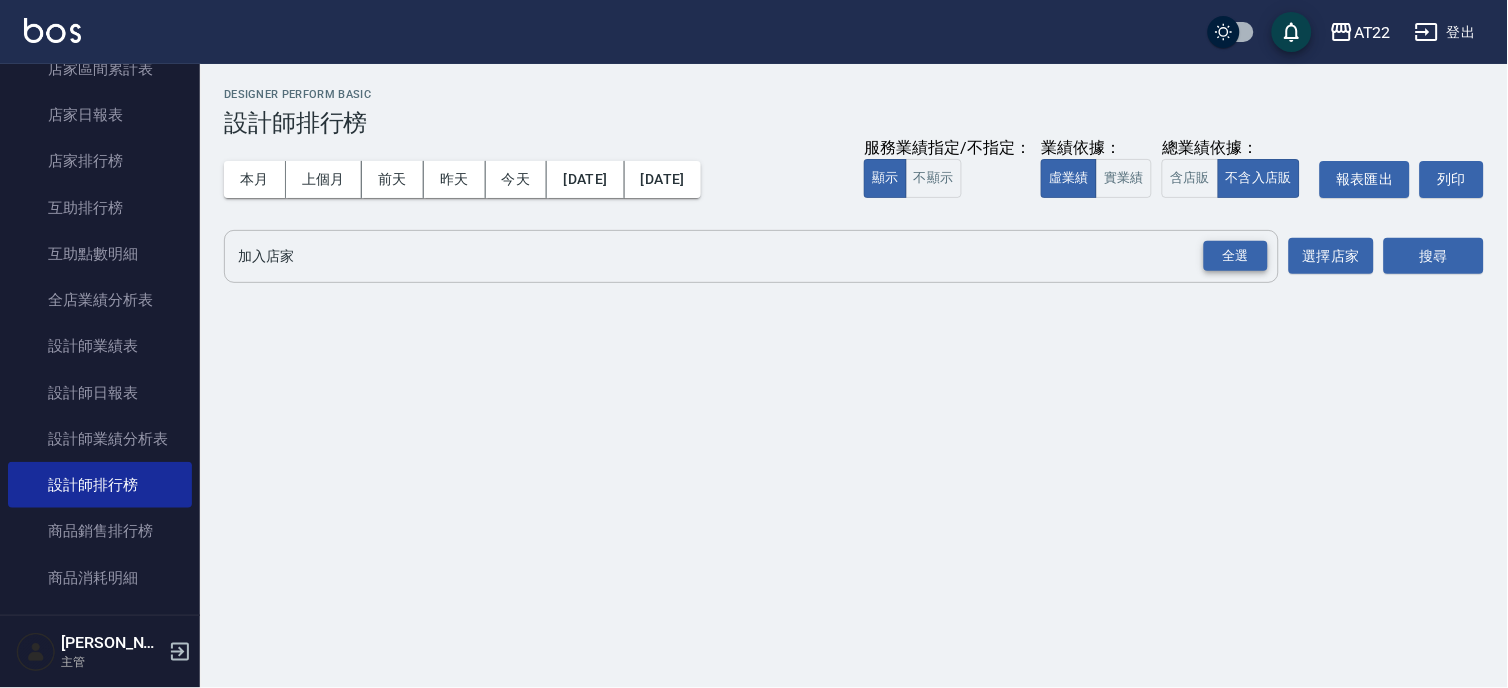 click on "全選" at bounding box center [1236, 256] 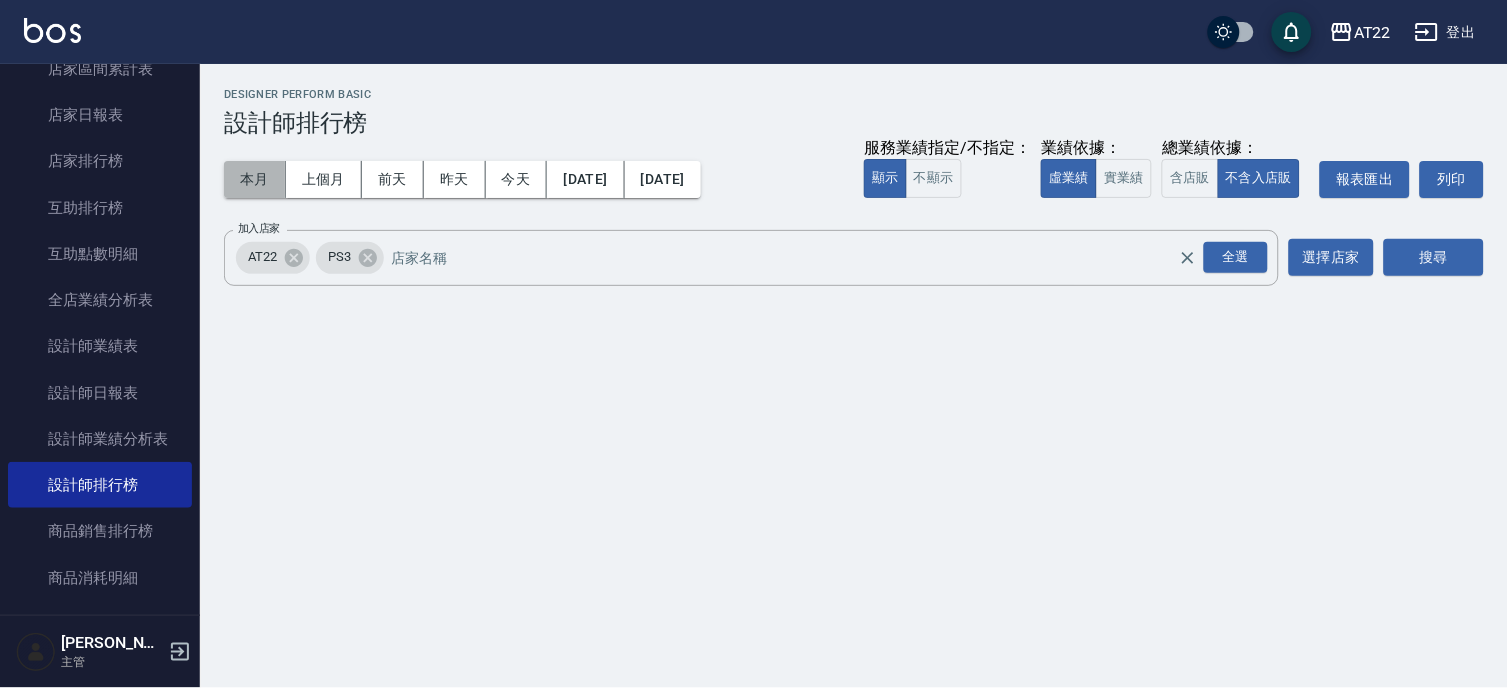 click on "本月" at bounding box center [255, 179] 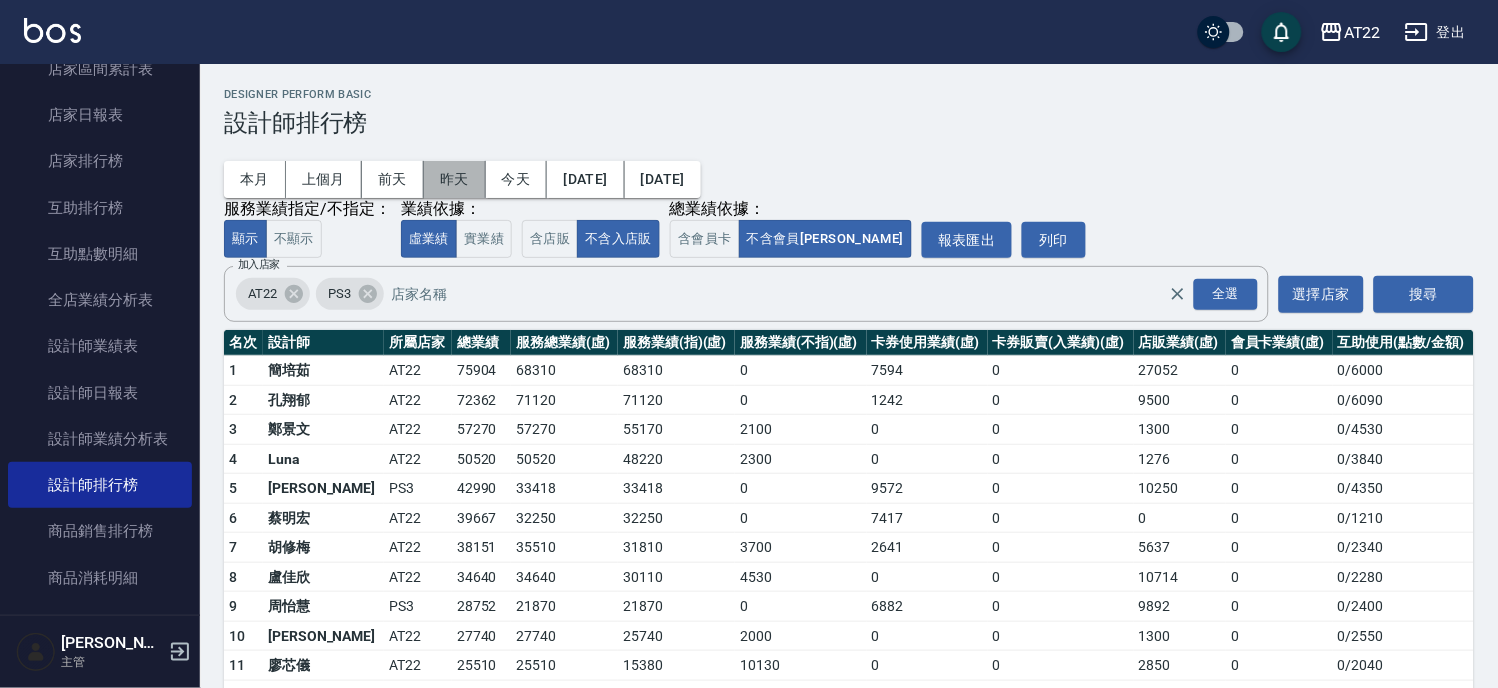 click on "昨天" at bounding box center (455, 179) 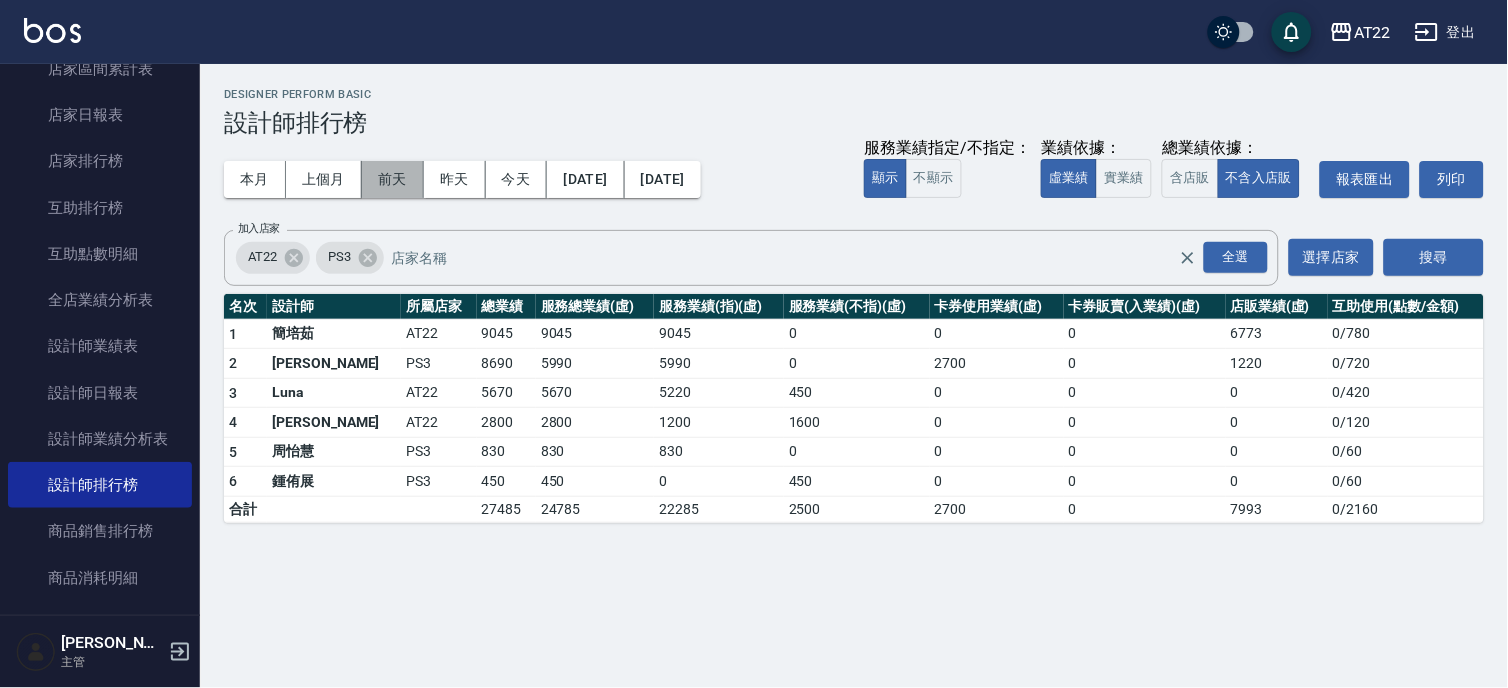 click on "前天" at bounding box center (393, 179) 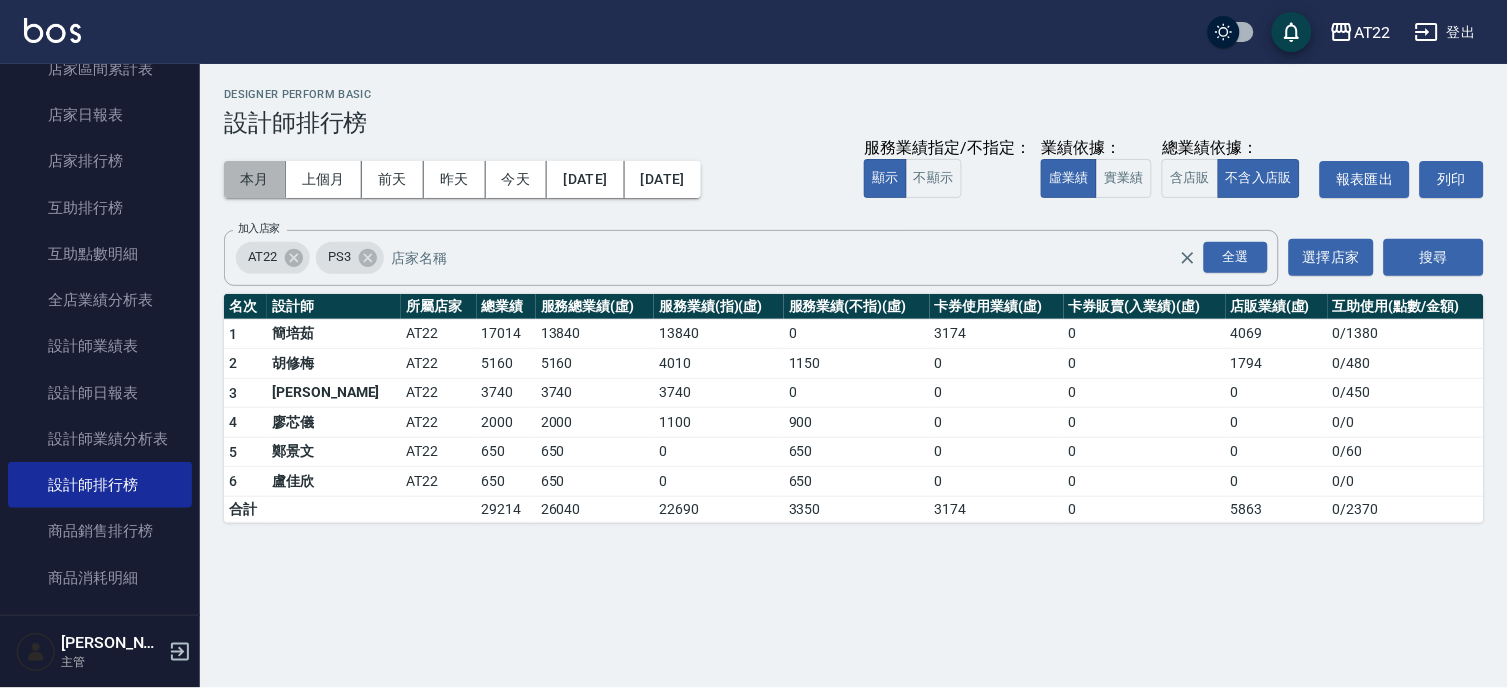 click on "本月" at bounding box center (255, 179) 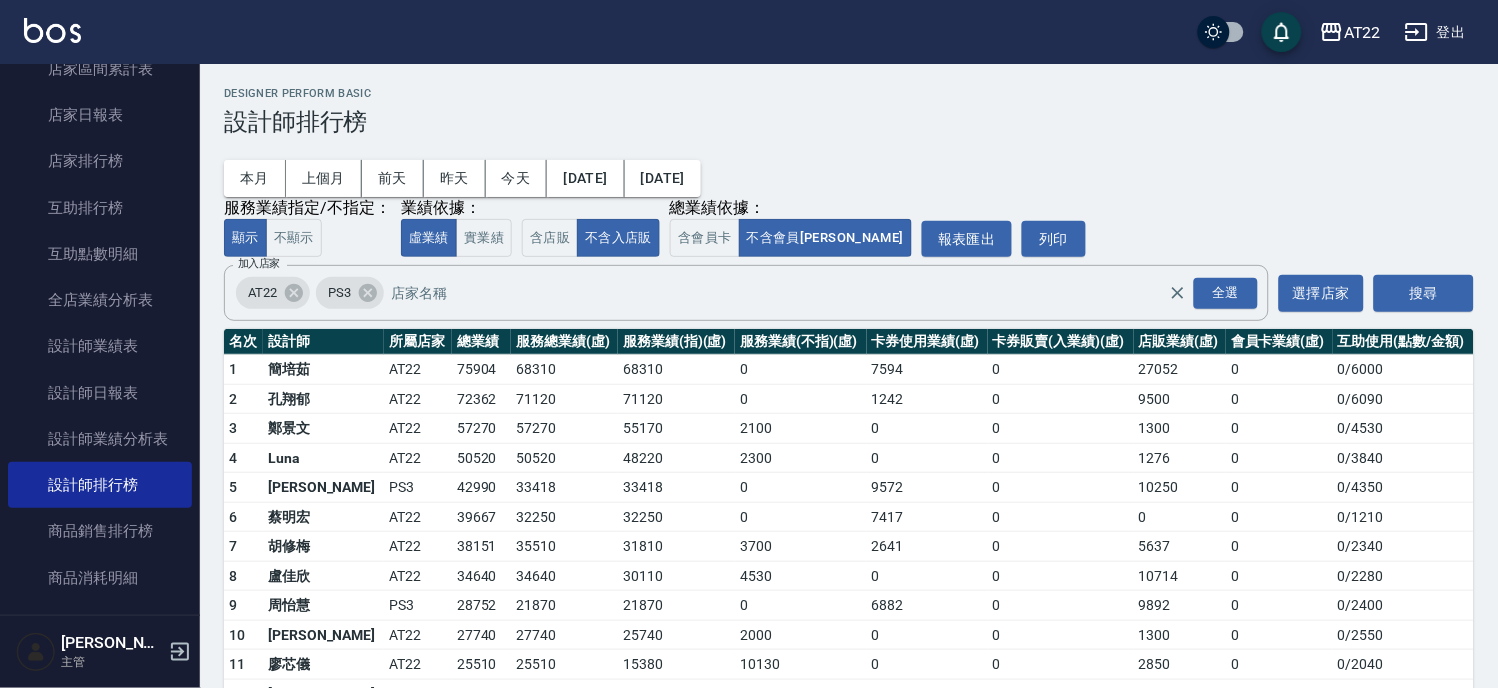 scroll, scrollTop: 0, scrollLeft: 0, axis: both 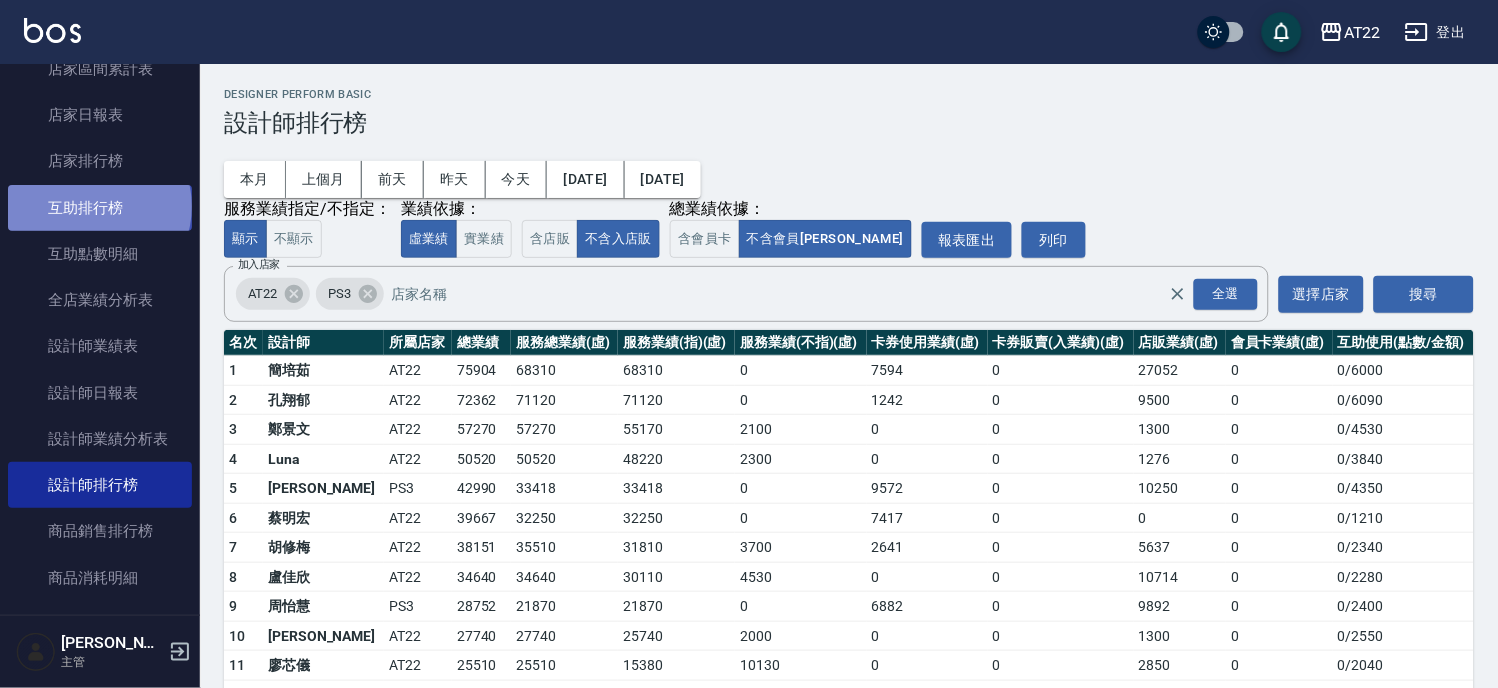 click on "互助排行榜" at bounding box center (100, 208) 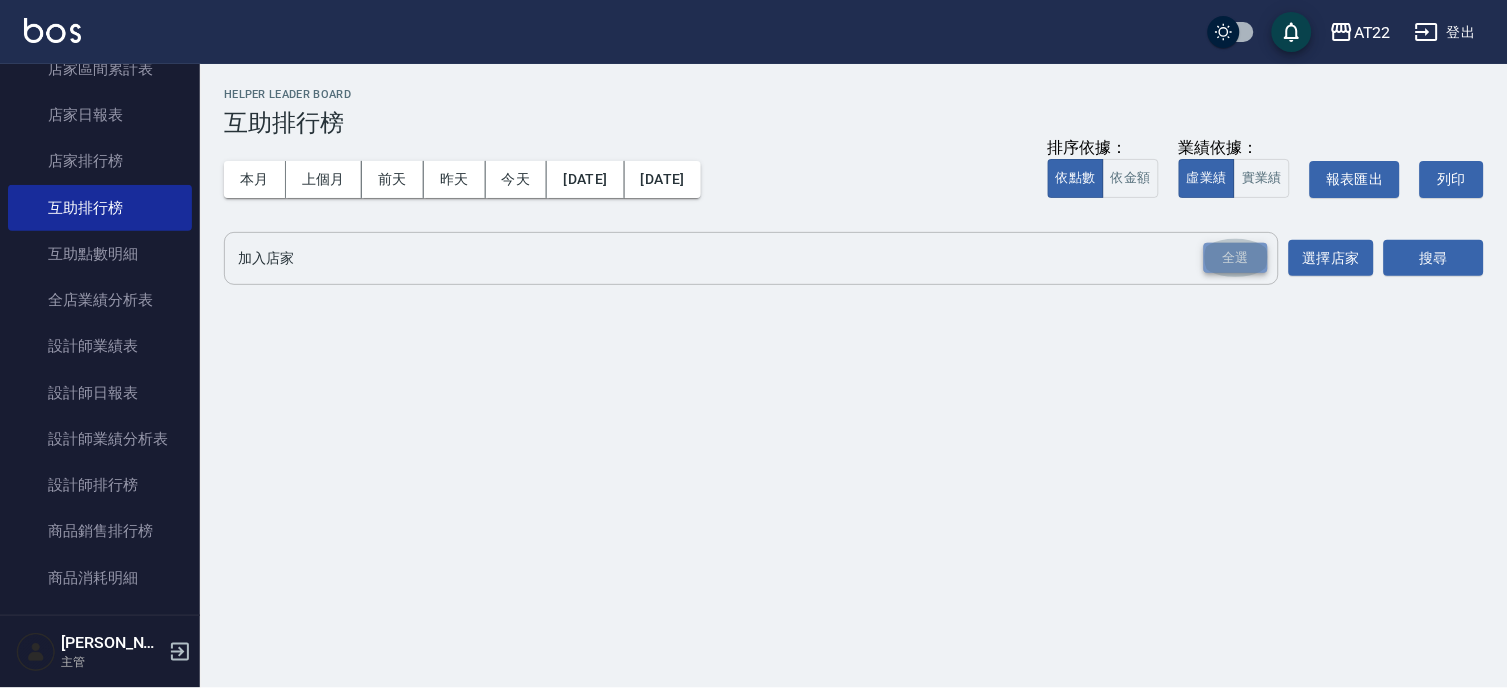click on "全選" at bounding box center [1236, 258] 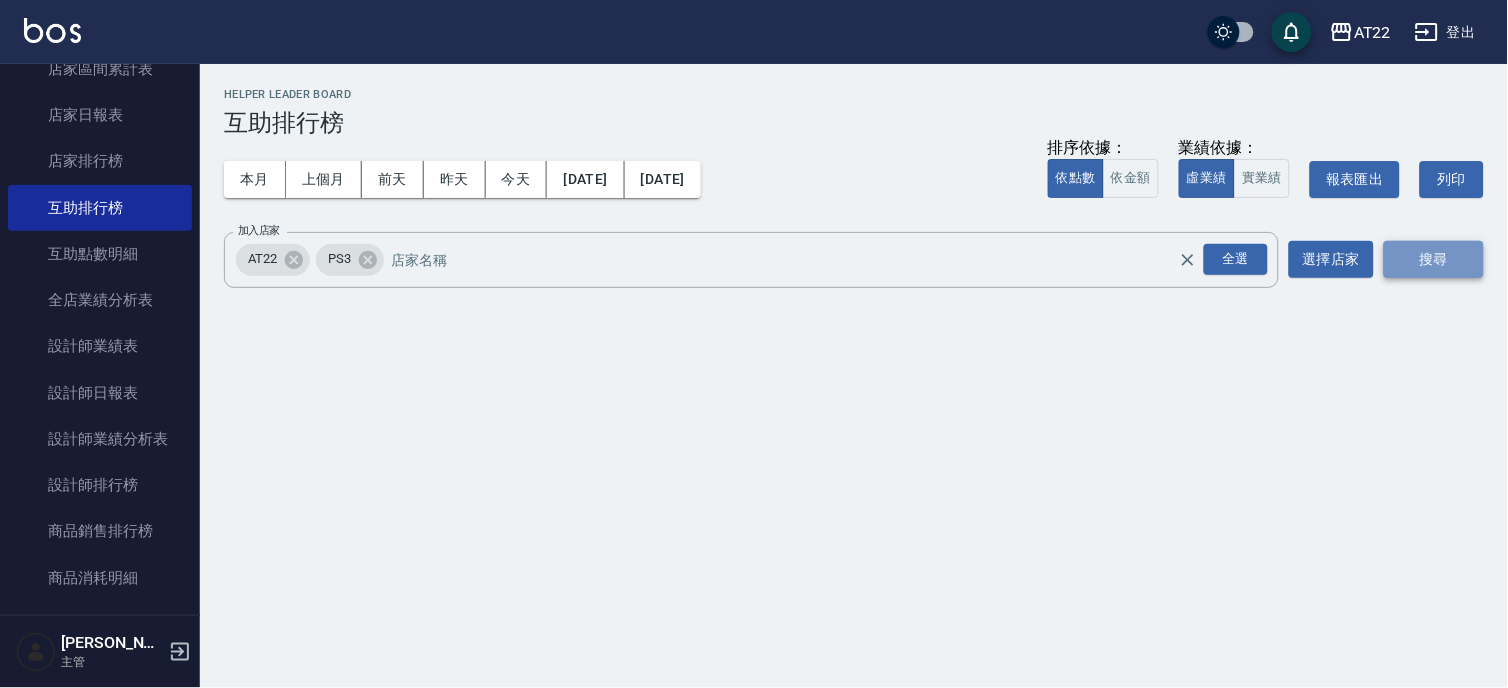click on "搜尋" at bounding box center (1434, 259) 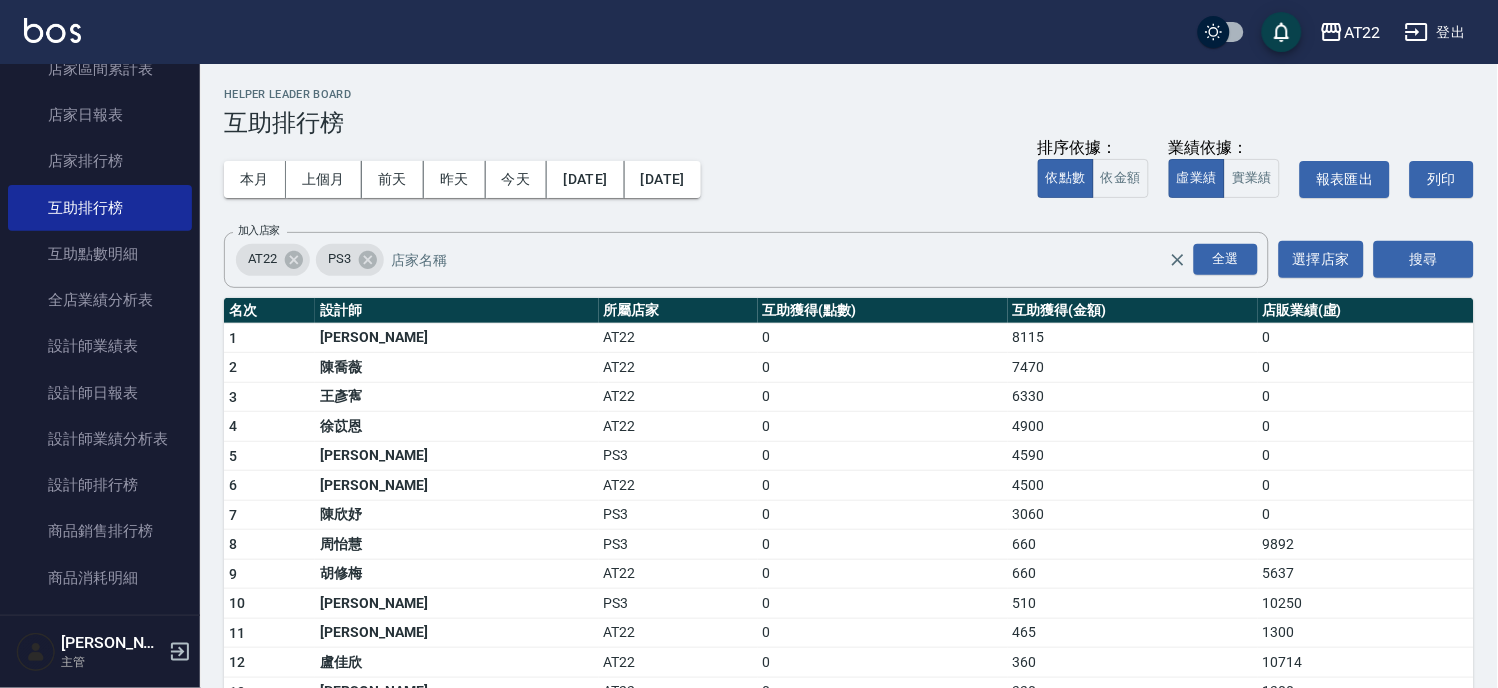 drag, startPoint x: 127, startPoint y: 492, endPoint x: 195, endPoint y: 467, distance: 72.44998 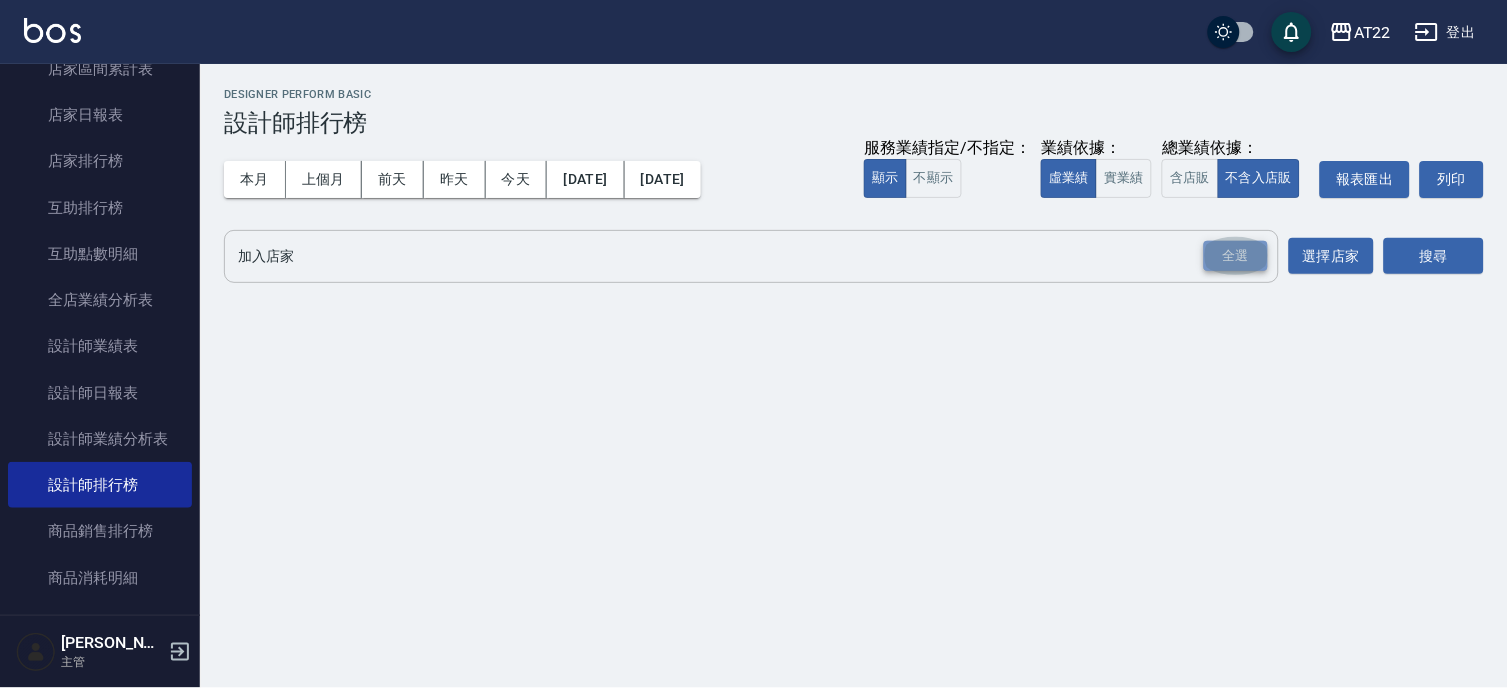 click on "全選" at bounding box center (1236, 256) 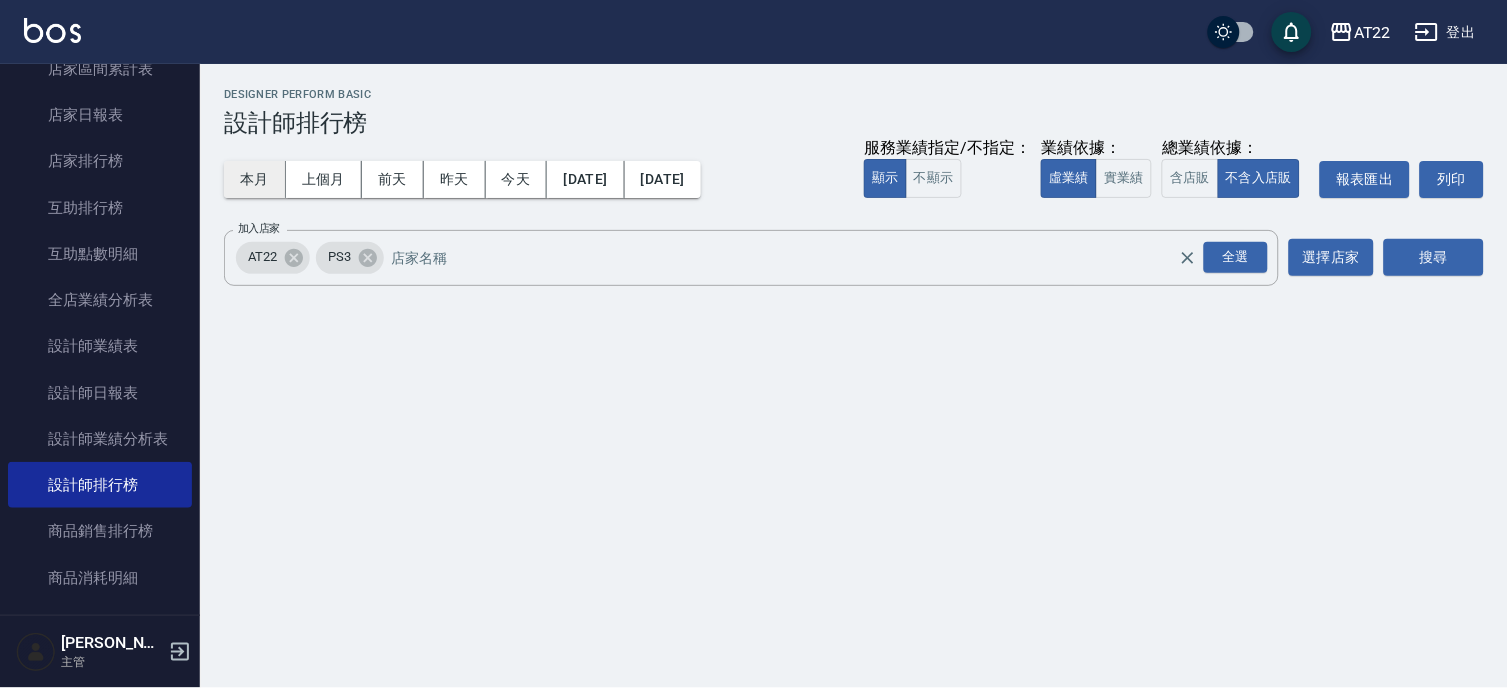 click on "本月" at bounding box center [255, 179] 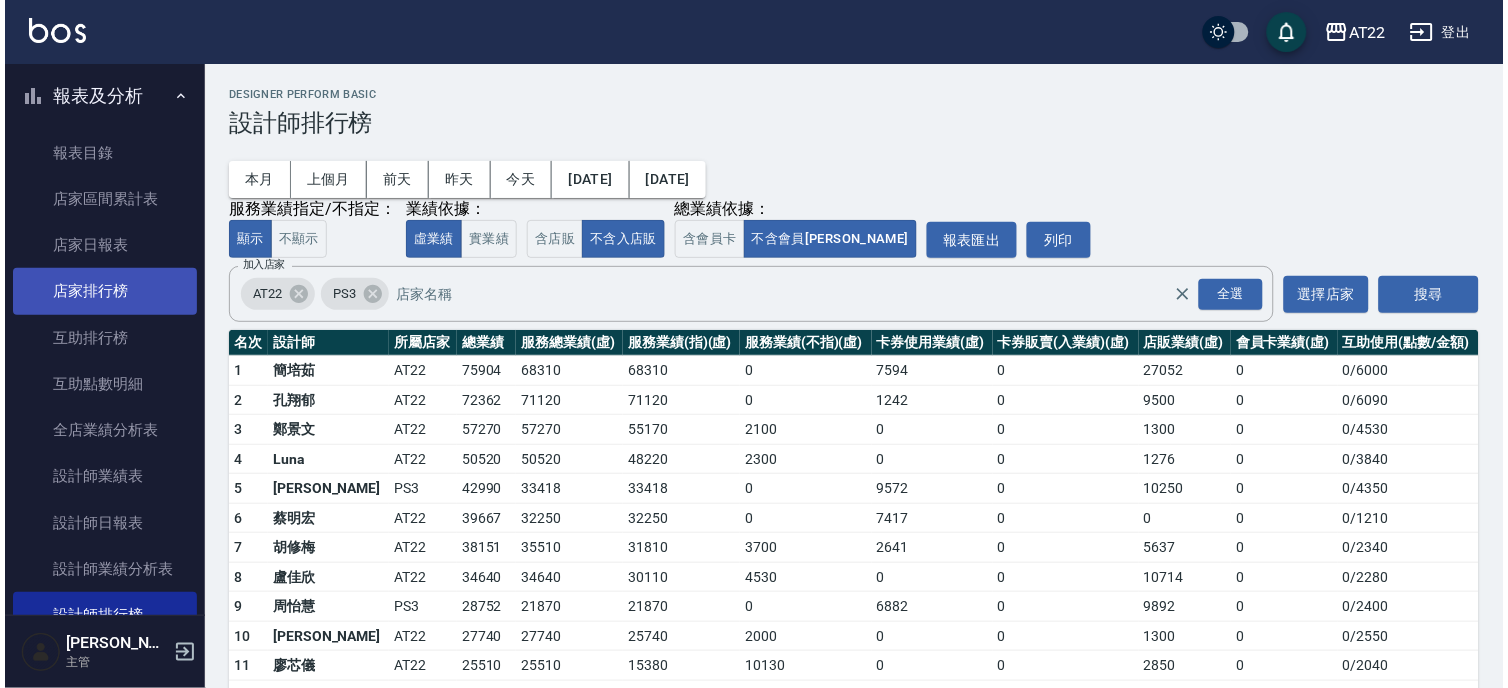 scroll, scrollTop: 0, scrollLeft: 0, axis: both 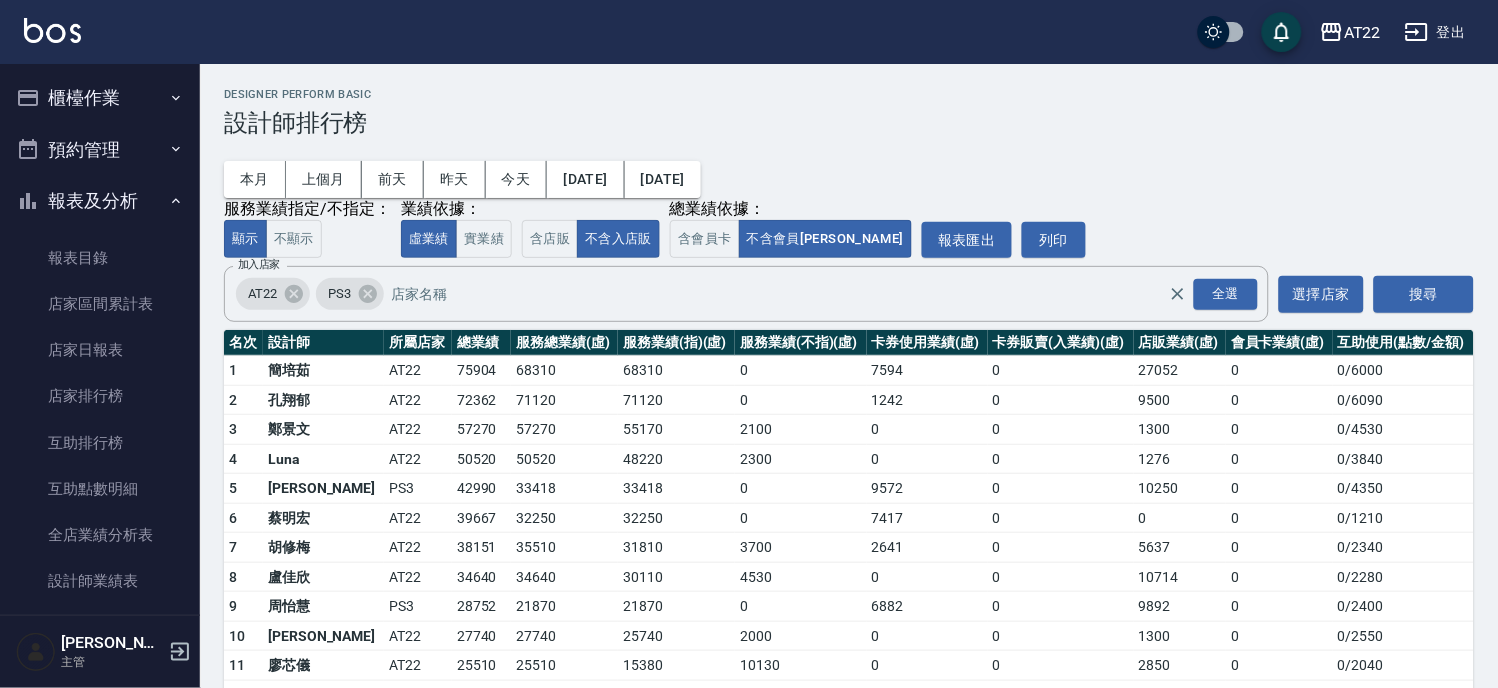 click on "報表及分析" at bounding box center [100, 201] 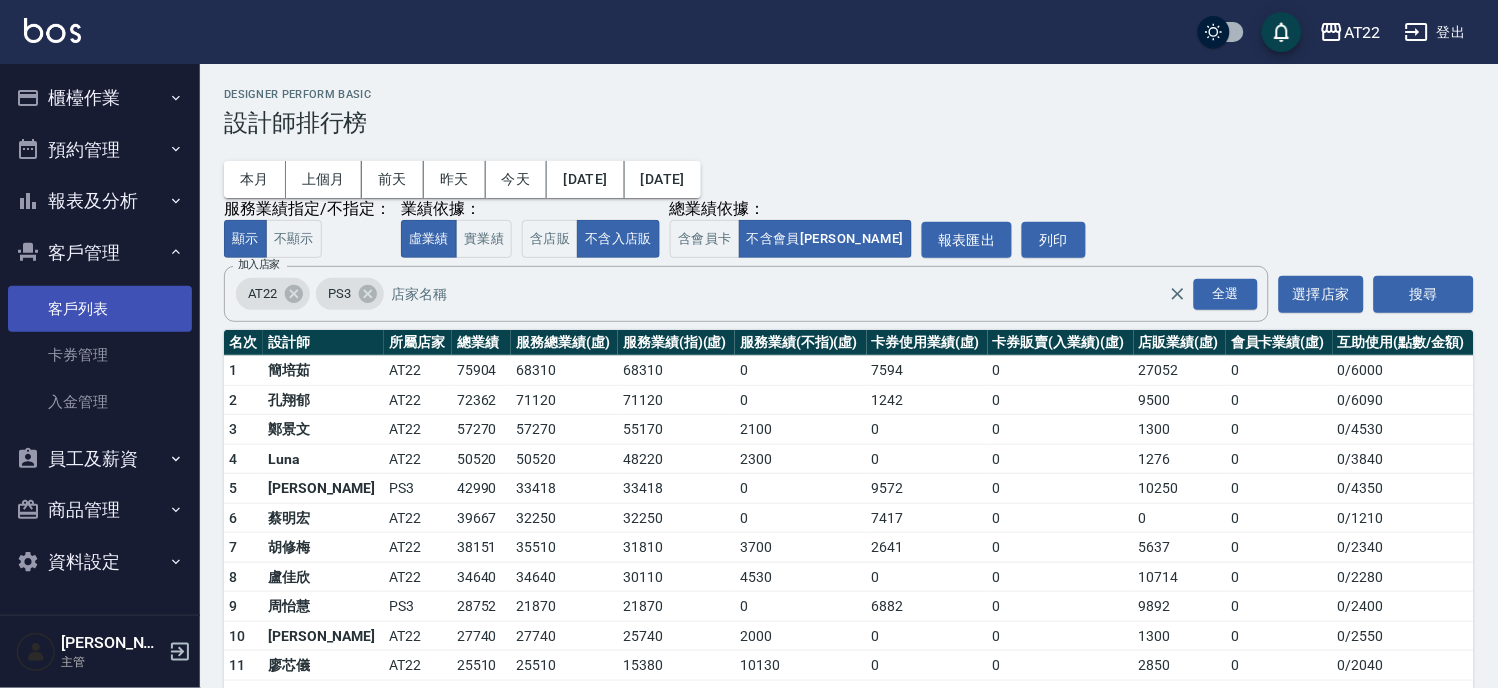 click on "客戶列表" at bounding box center (100, 309) 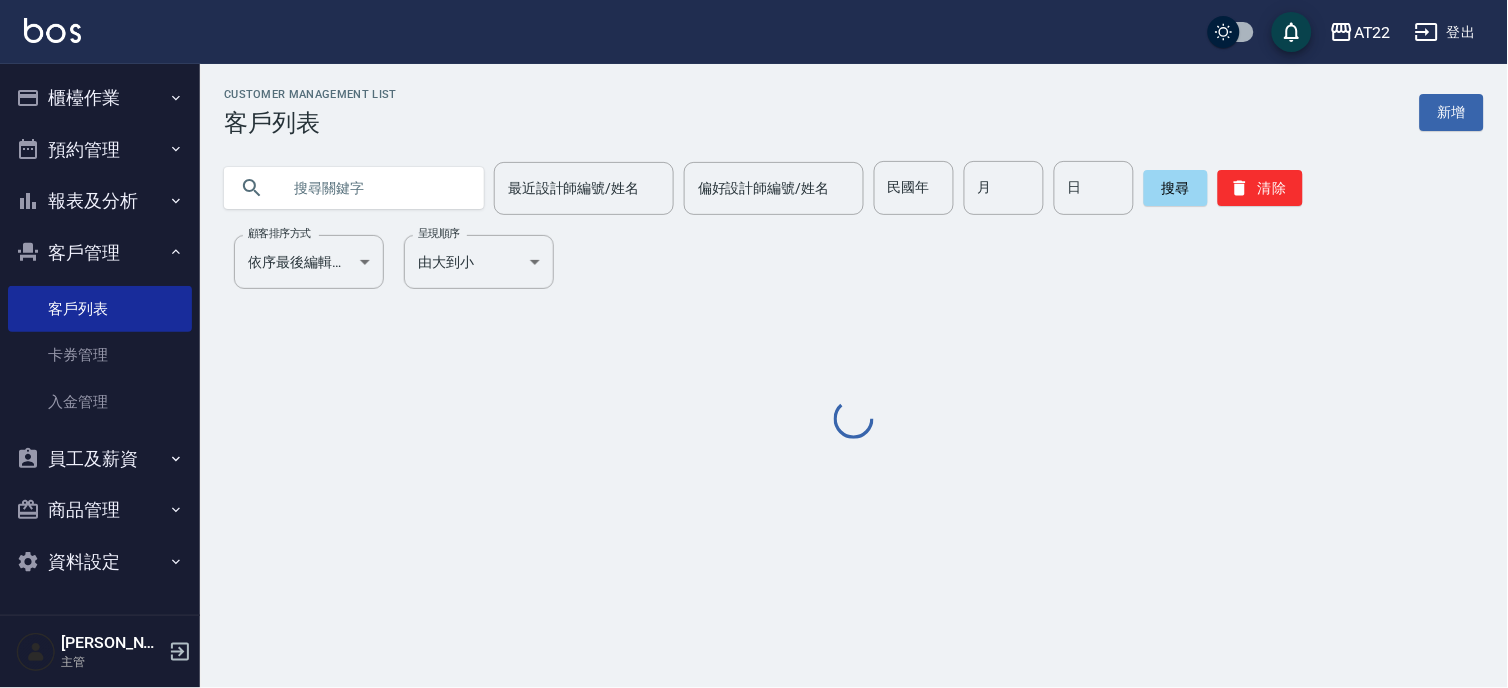 click at bounding box center [374, 188] 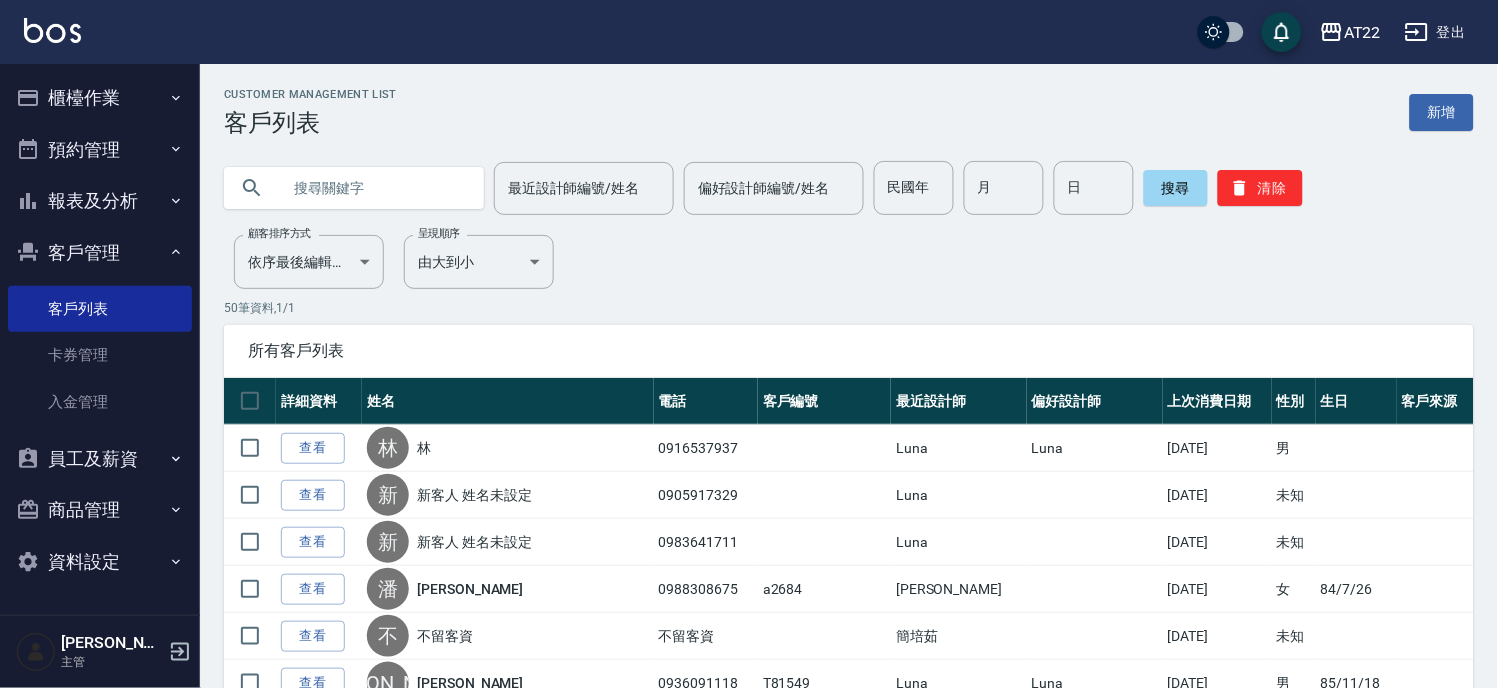click at bounding box center (374, 188) 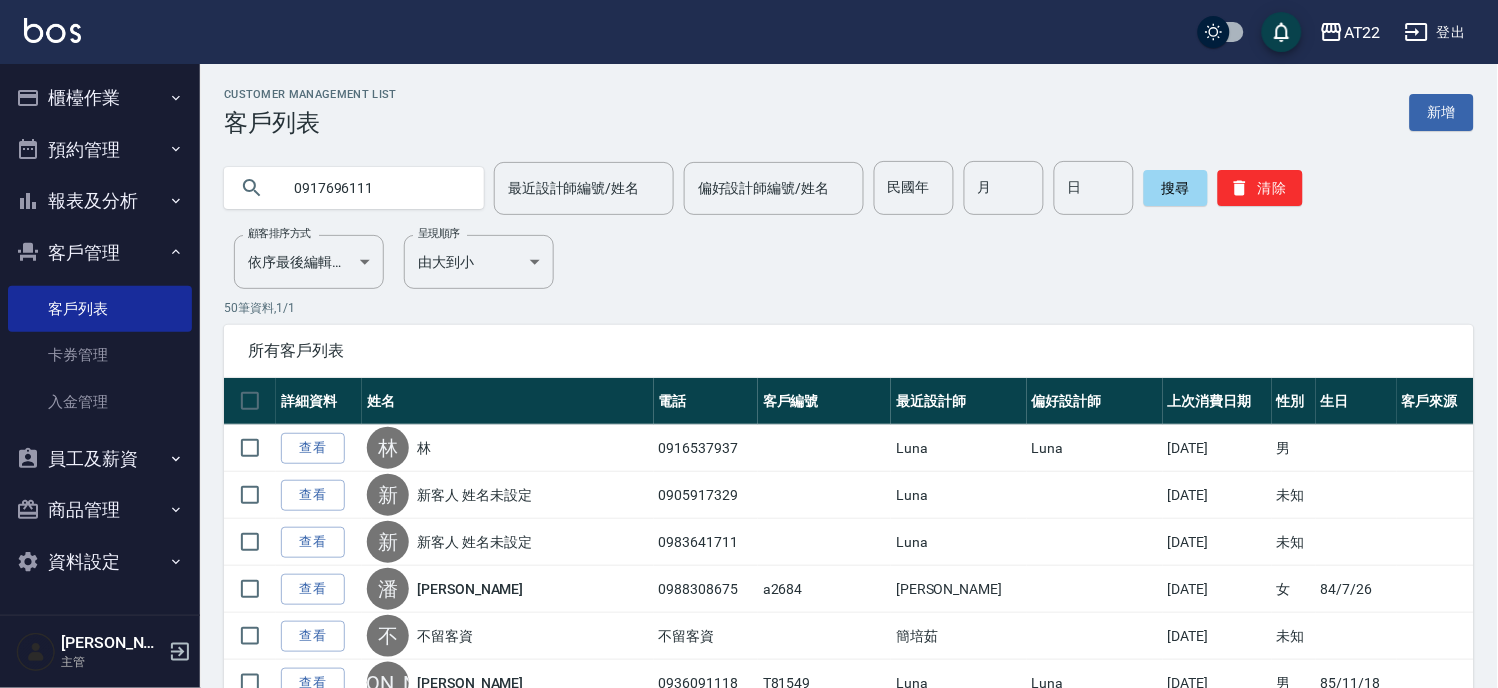 type on "0917696111" 